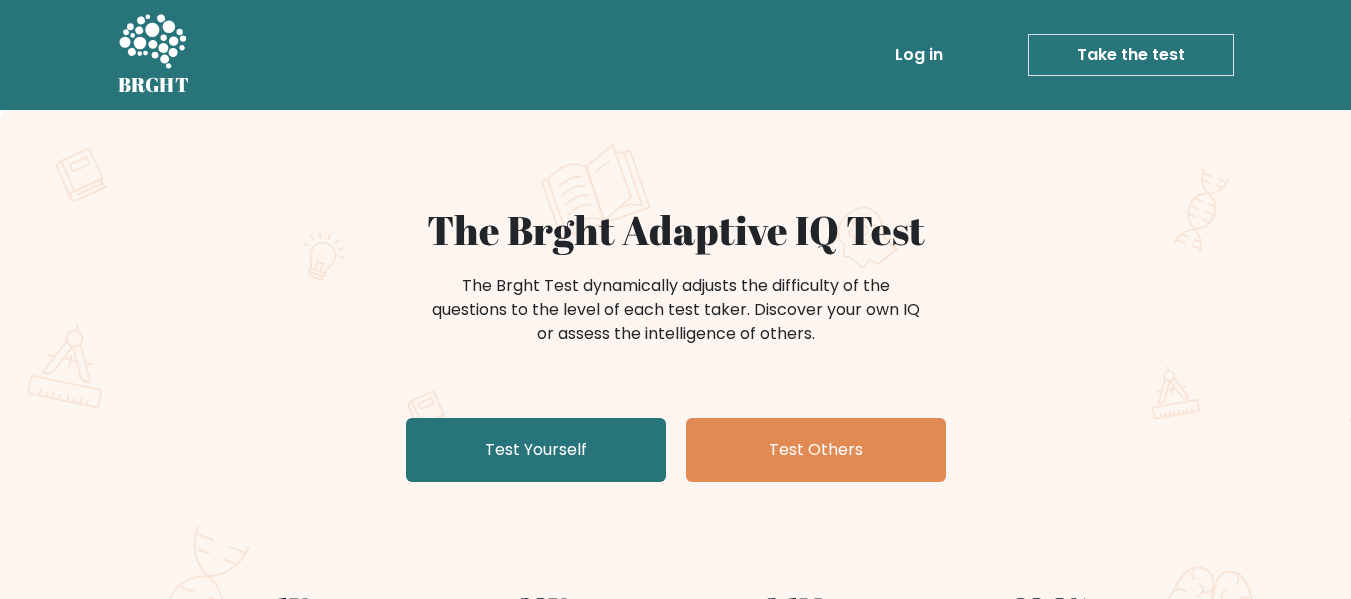 scroll, scrollTop: 0, scrollLeft: 0, axis: both 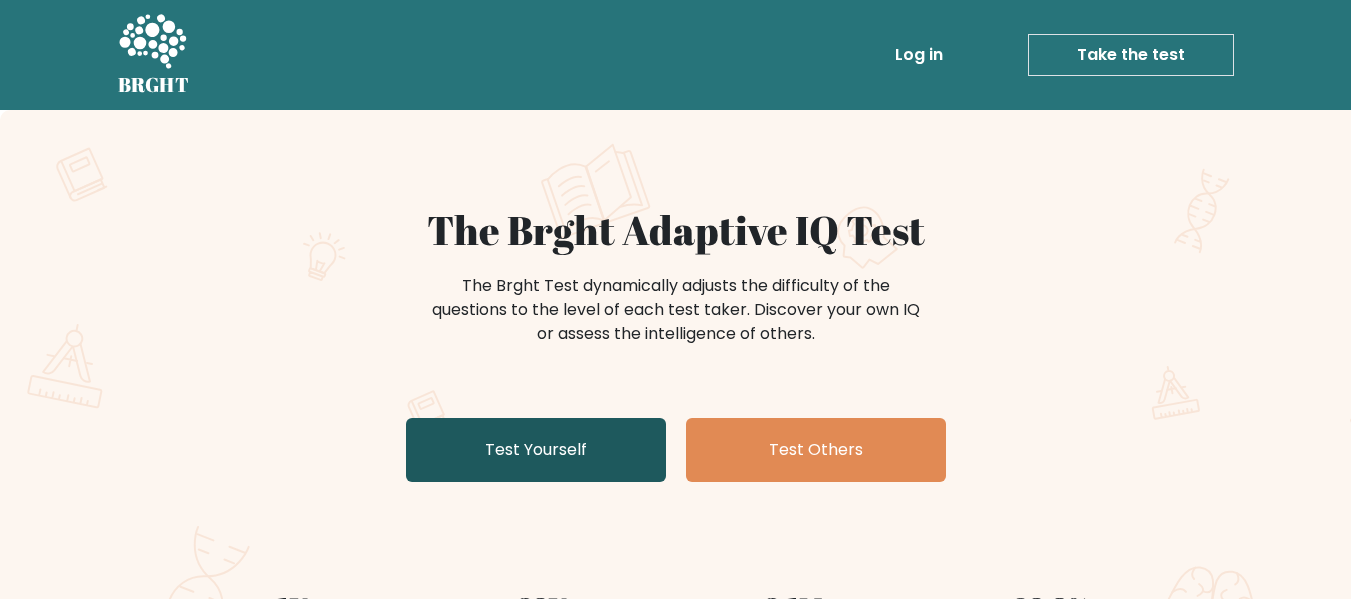 click on "Test Yourself" at bounding box center (536, 450) 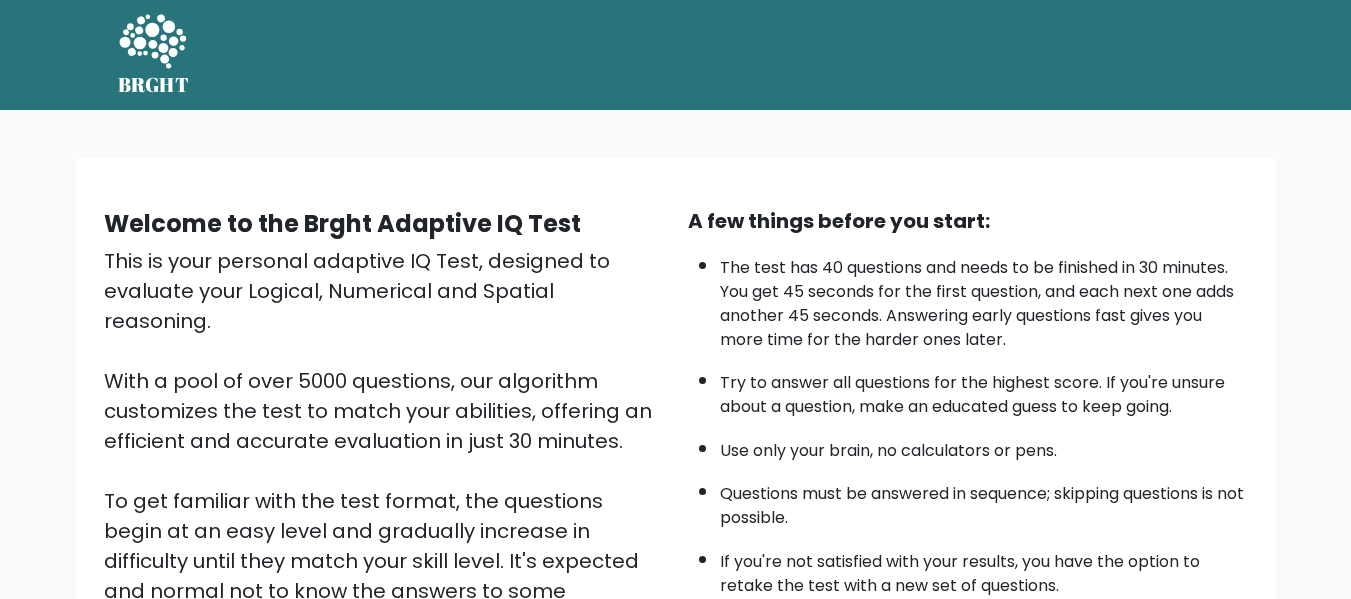 scroll, scrollTop: 317, scrollLeft: 0, axis: vertical 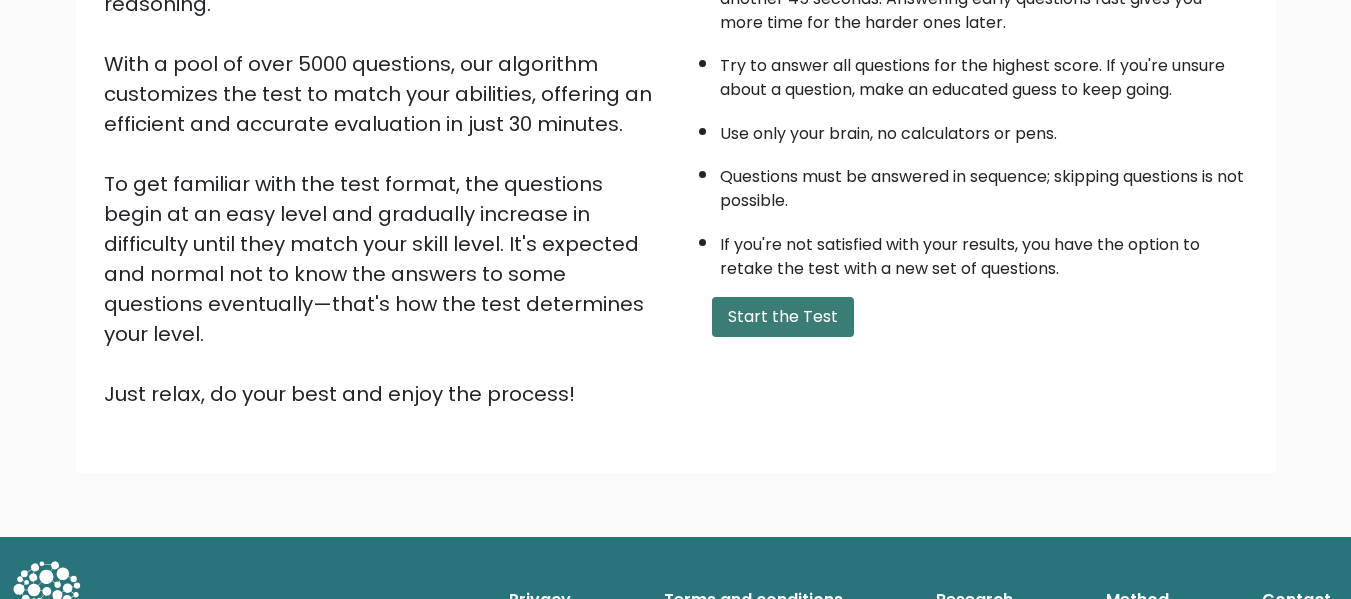 click on "Start the Test" at bounding box center (783, 317) 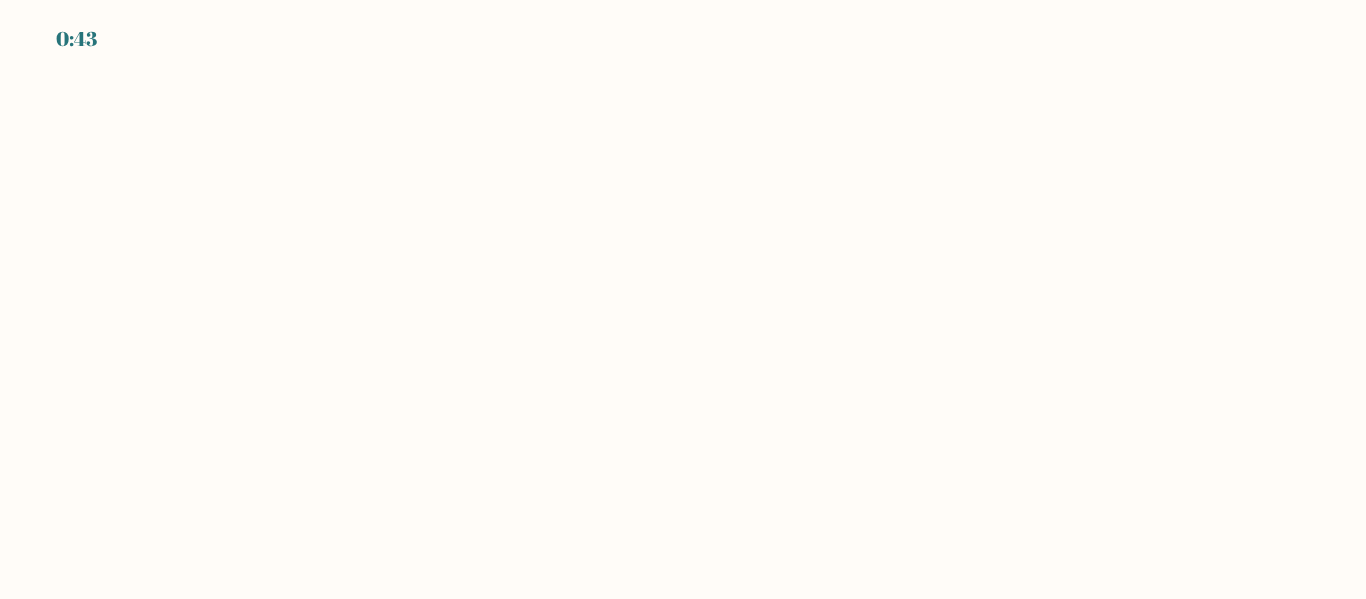 scroll, scrollTop: 0, scrollLeft: 0, axis: both 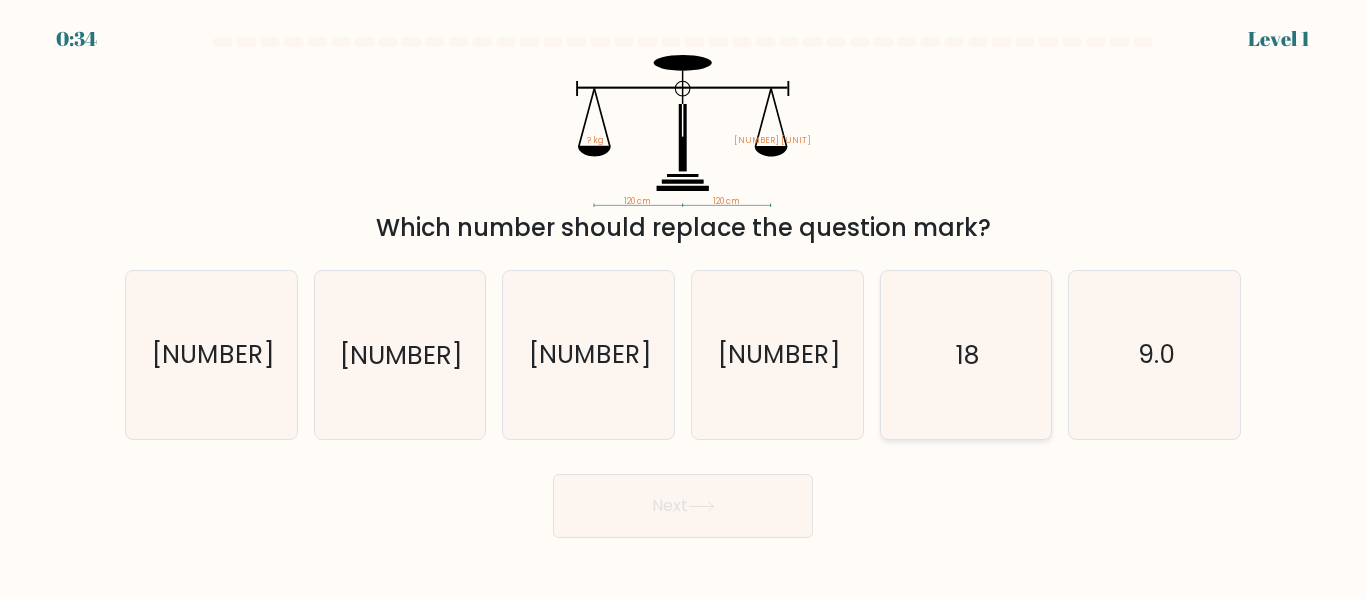 click on "18" at bounding box center [967, 355] 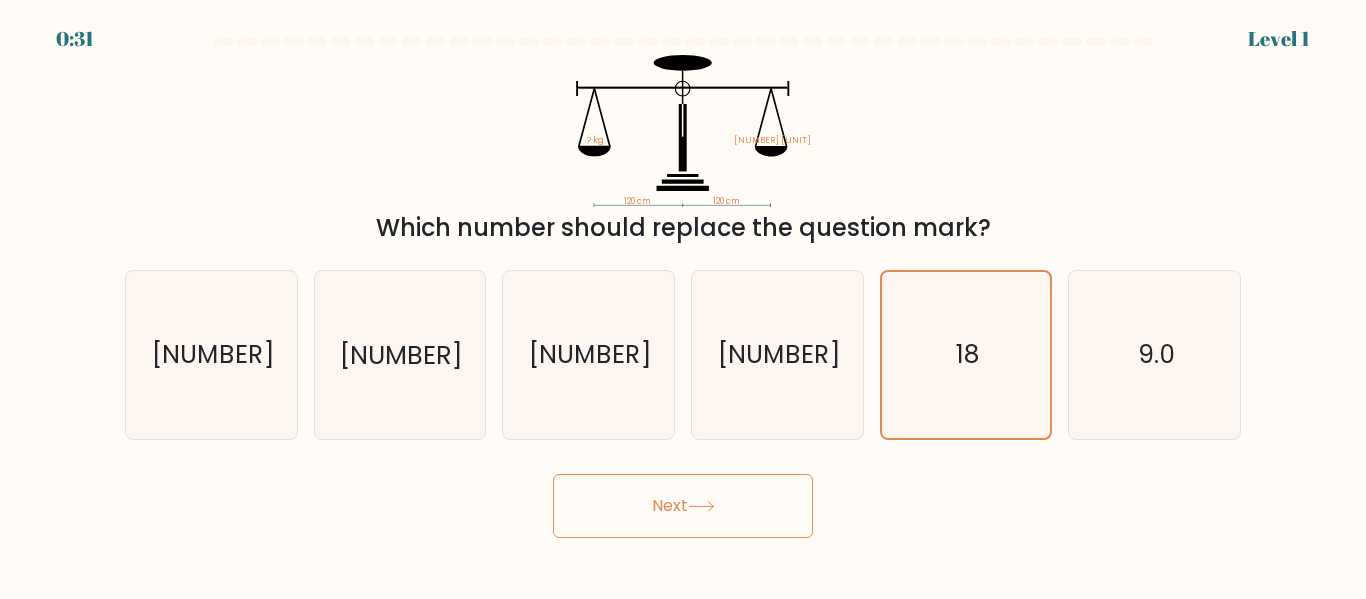 click on "Next" at bounding box center [683, 506] 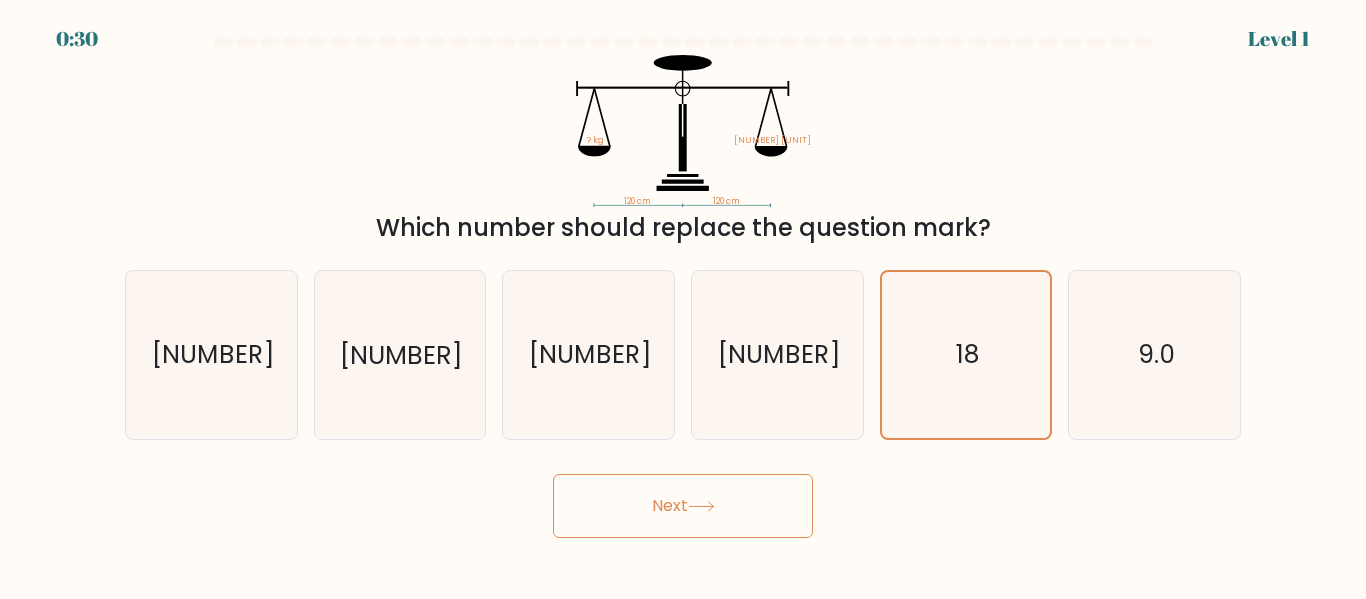 click on "Next" at bounding box center [683, 506] 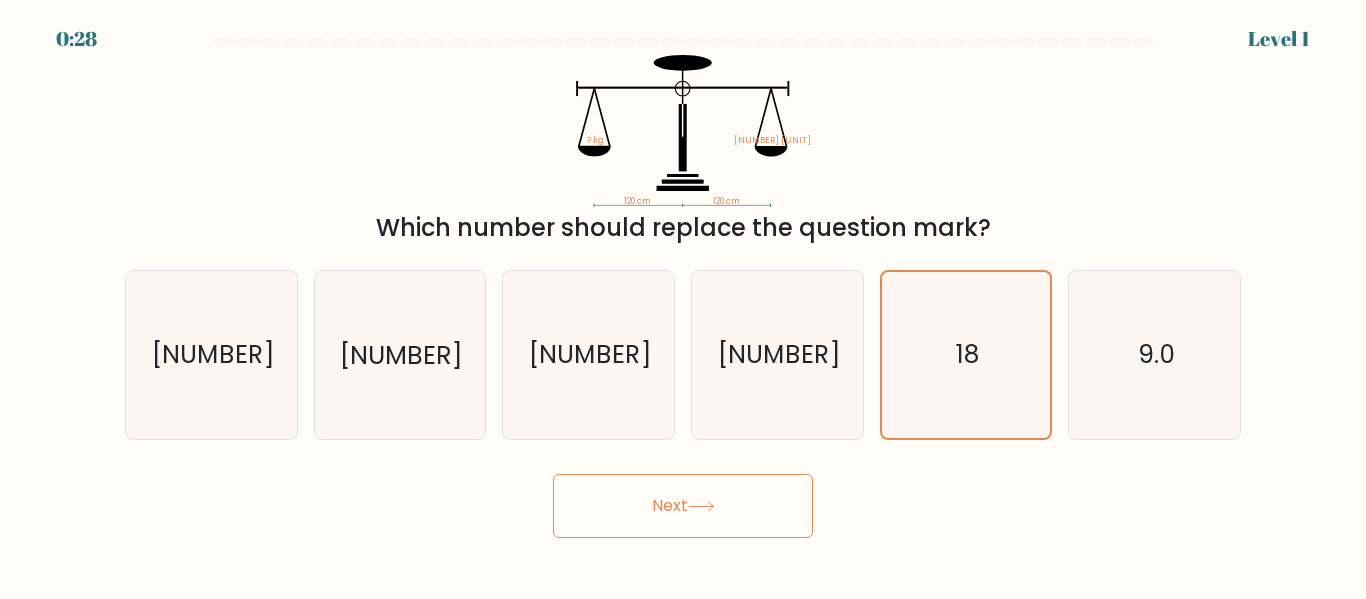 click on "Next" at bounding box center [683, 506] 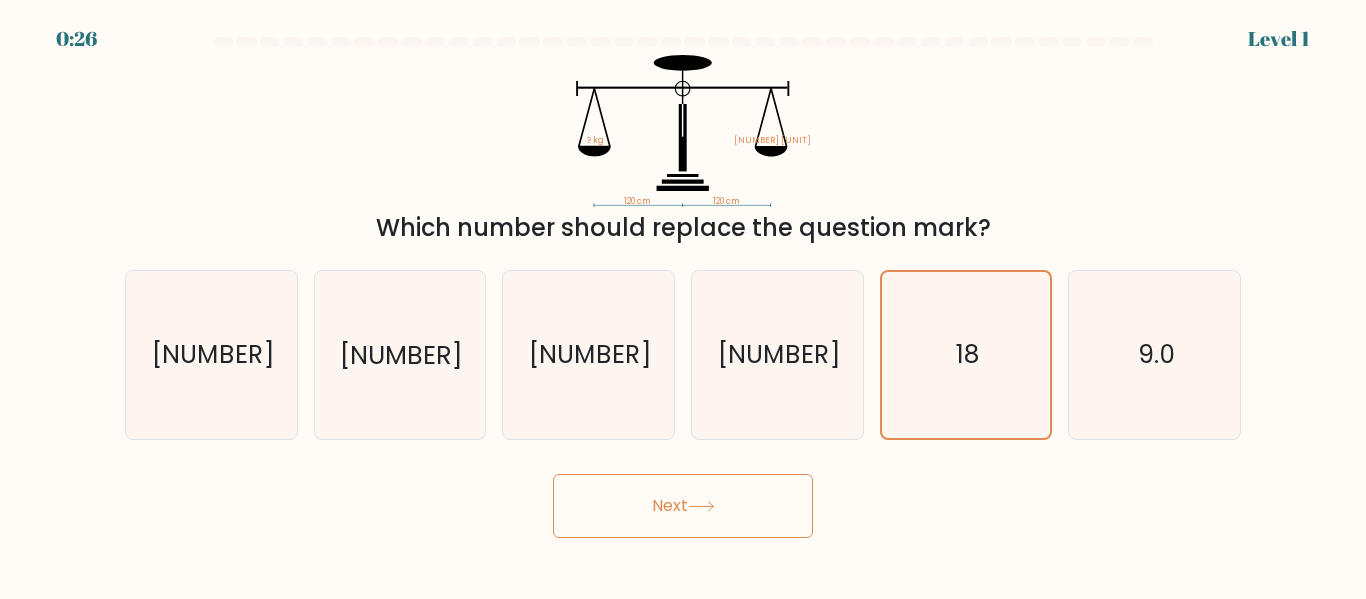 click on "Next" at bounding box center [683, 506] 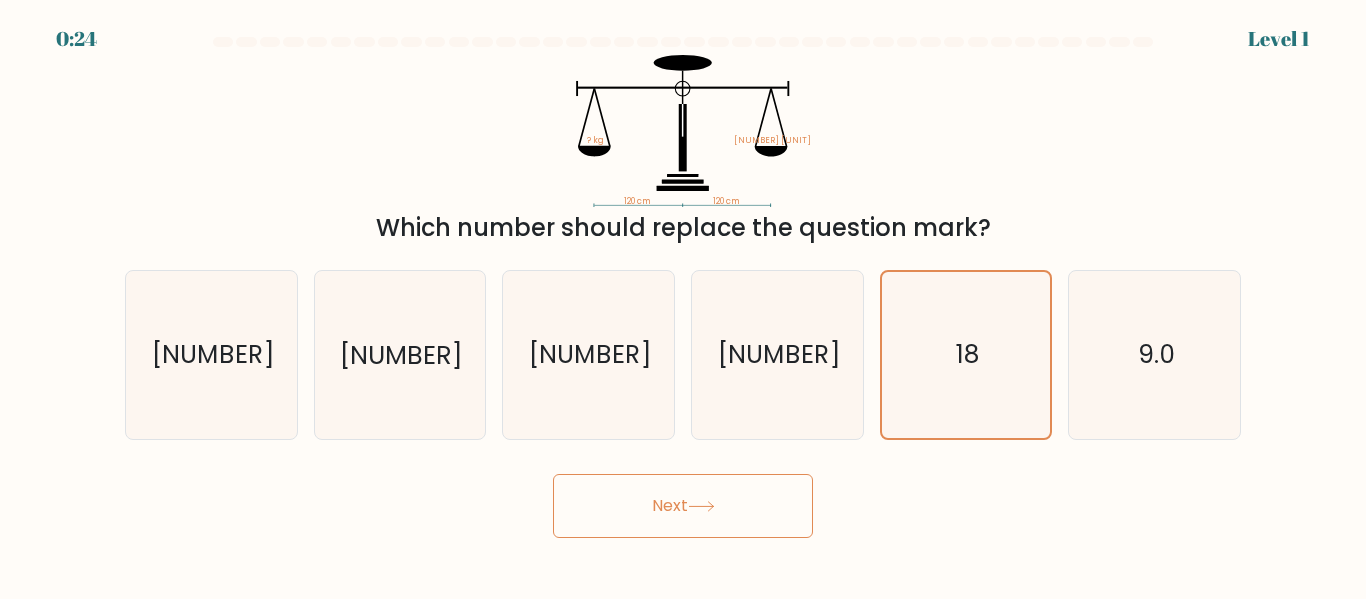 click on "Next" at bounding box center (683, 506) 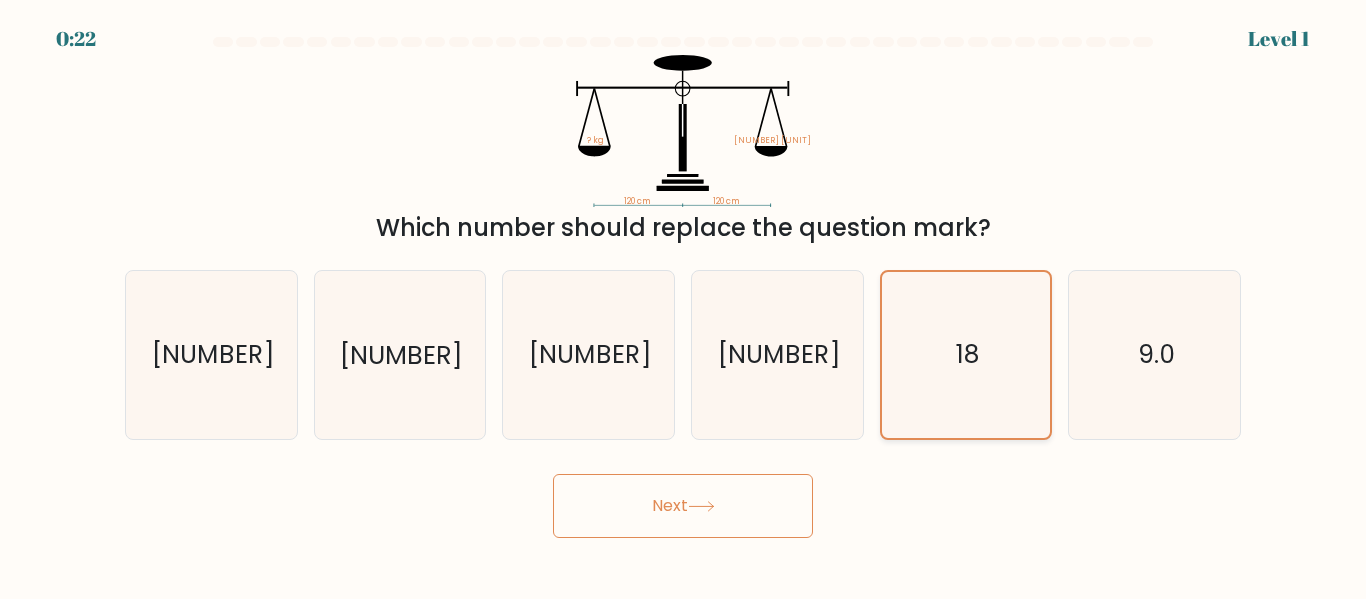 click on "18" at bounding box center (965, 354) 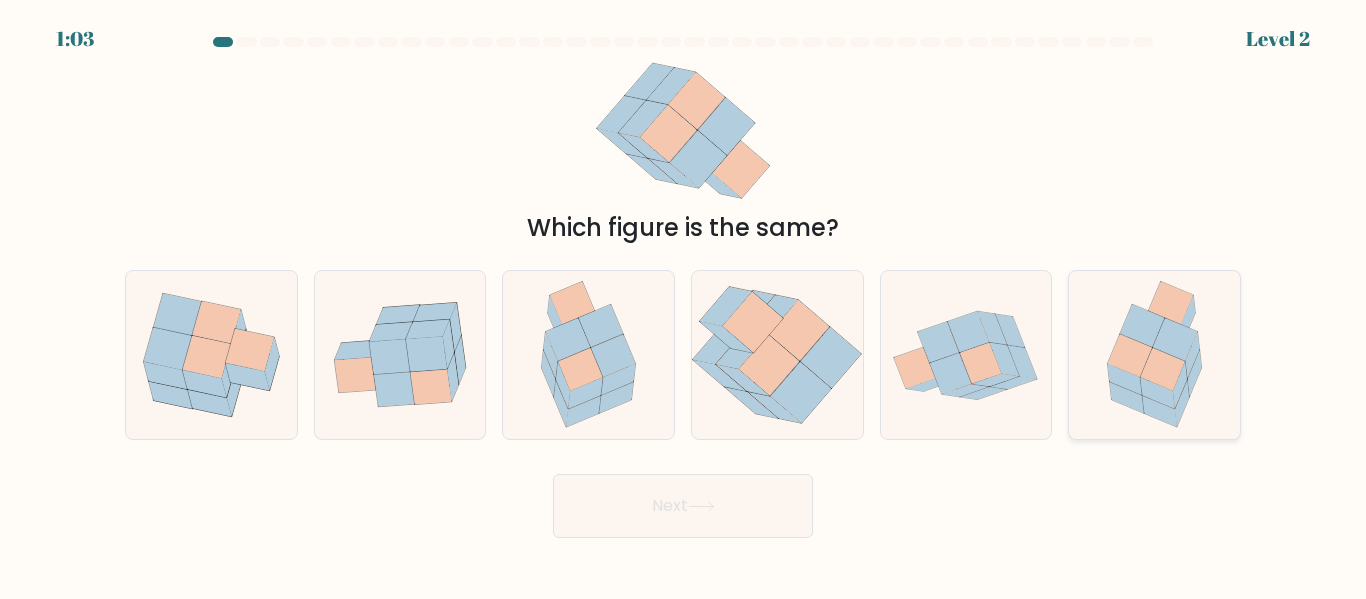 click at bounding box center (1125, 380) 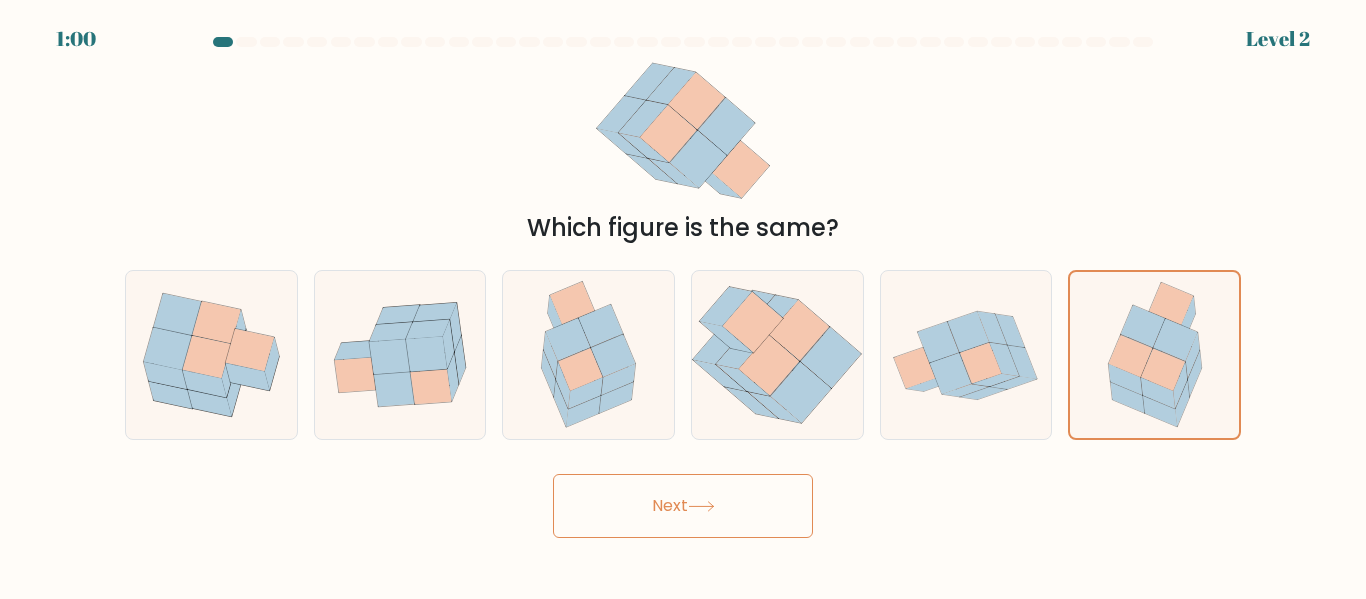 click on "Next" at bounding box center (683, 506) 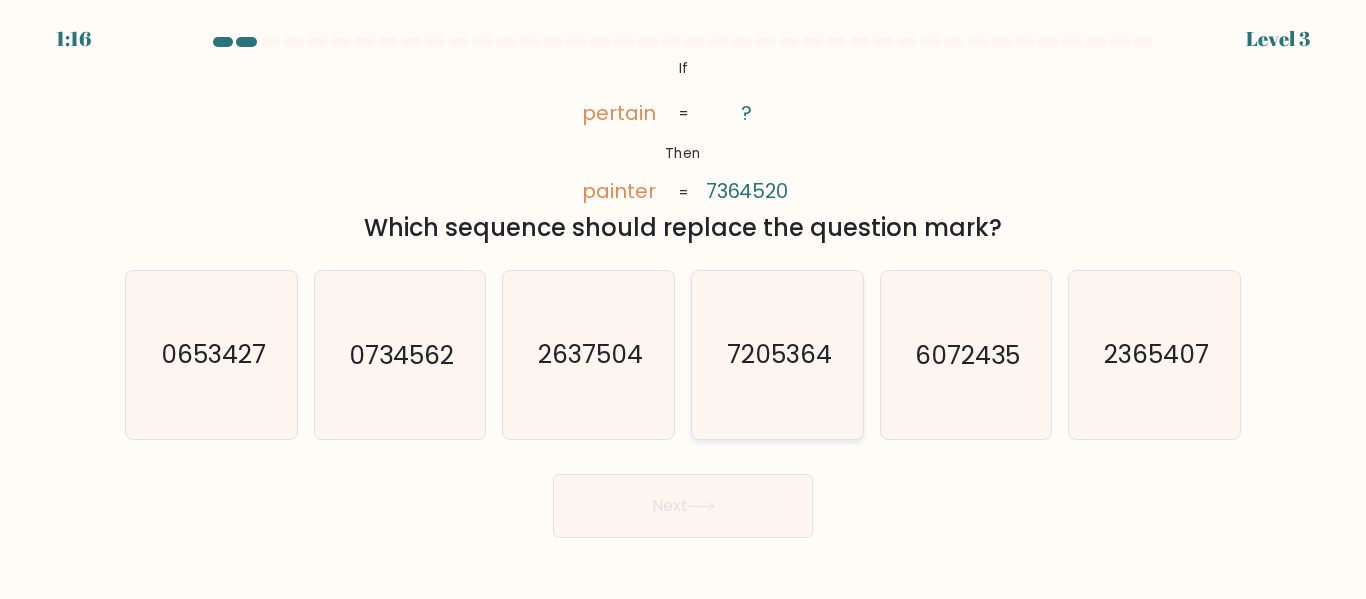 click on "7205364" at bounding box center (777, 354) 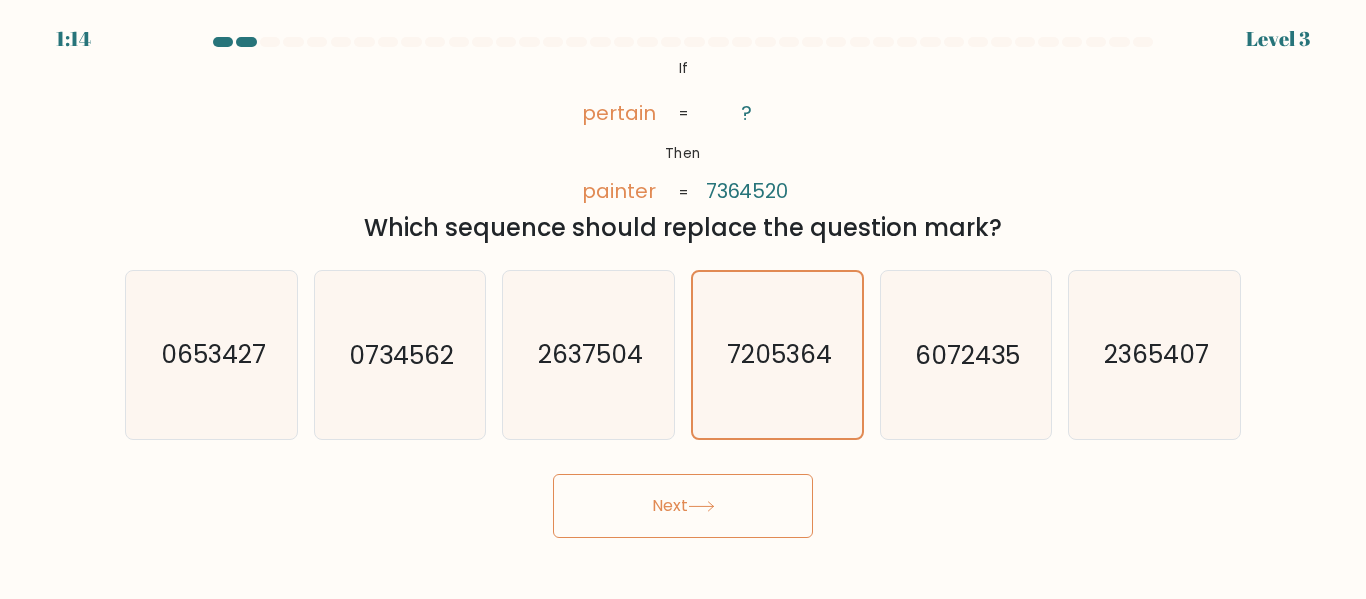 click on "Next" at bounding box center (683, 506) 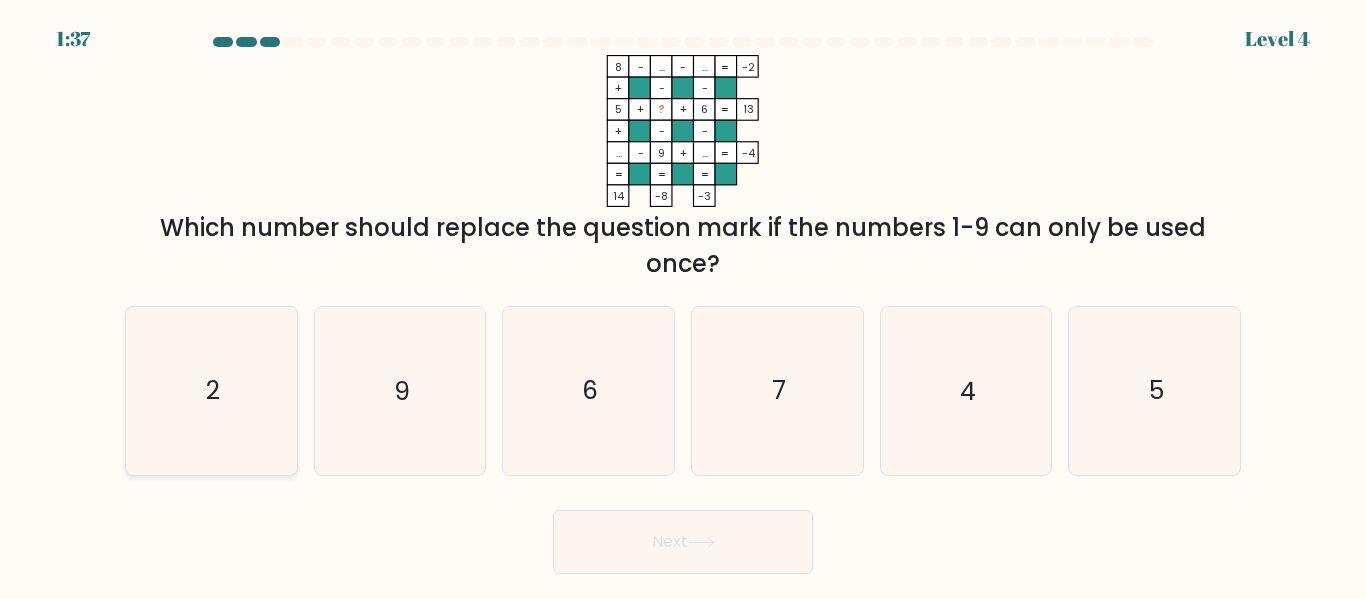 click on "2" at bounding box center [211, 390] 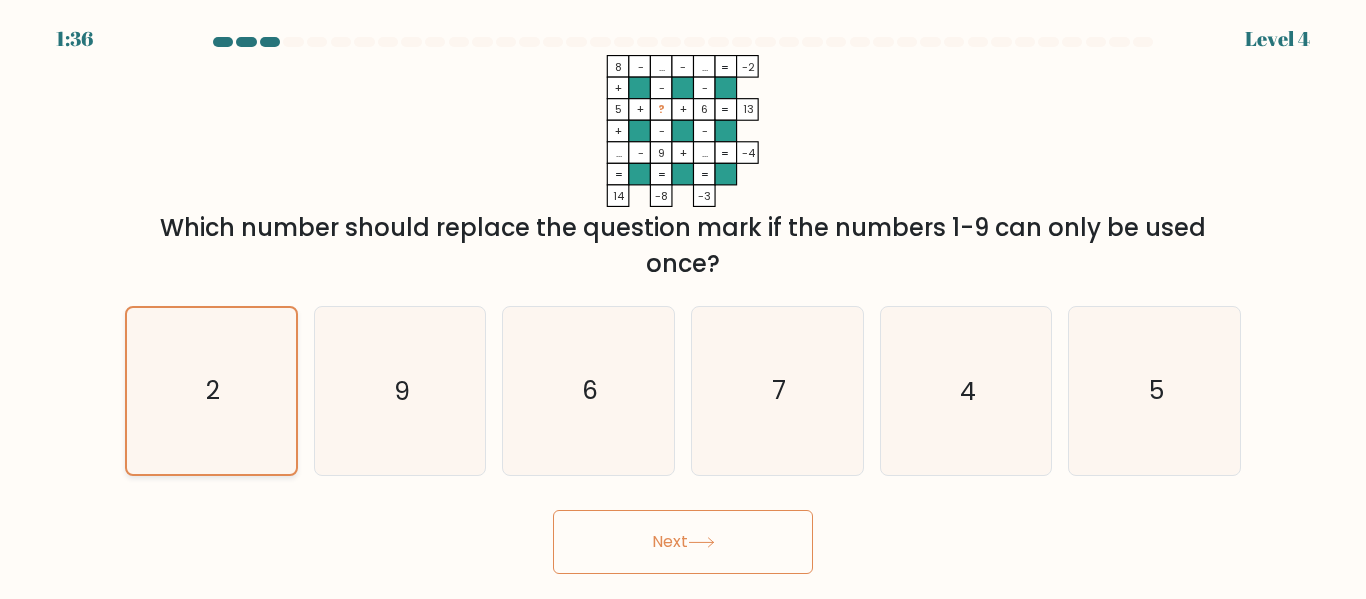 click on "2" at bounding box center [211, 390] 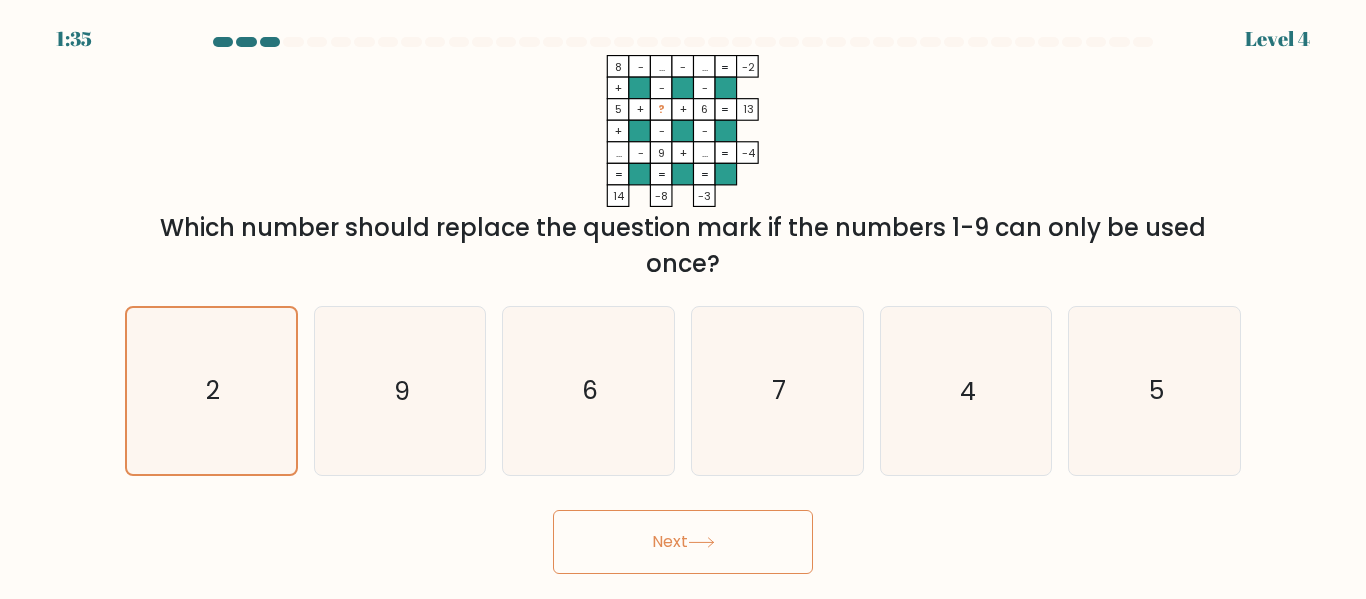 click on "Next" at bounding box center (683, 542) 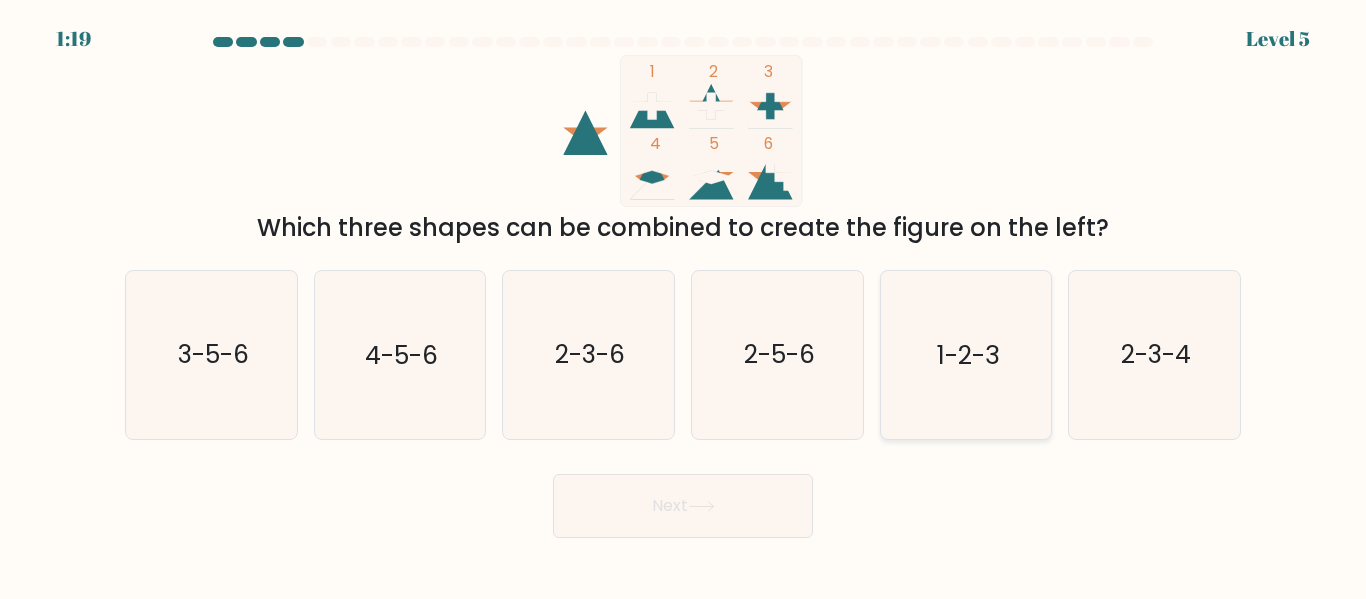 click on "1-2-3" at bounding box center (968, 355) 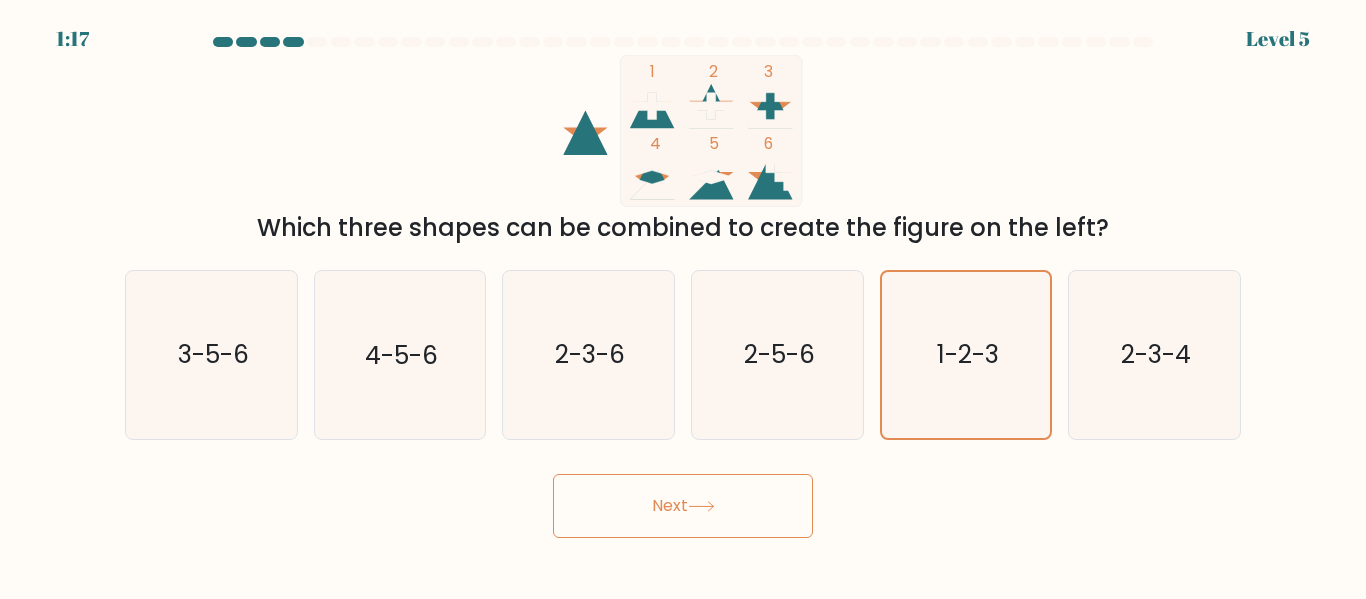 click on "Next" at bounding box center [683, 506] 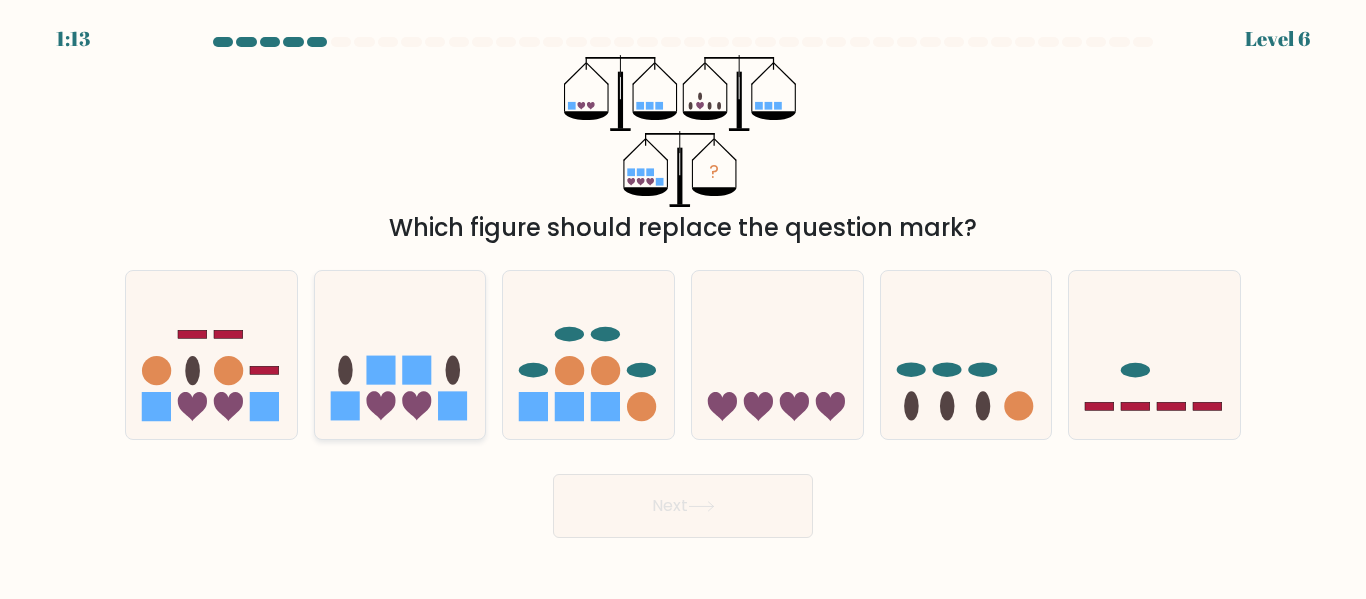 click at bounding box center (400, 354) 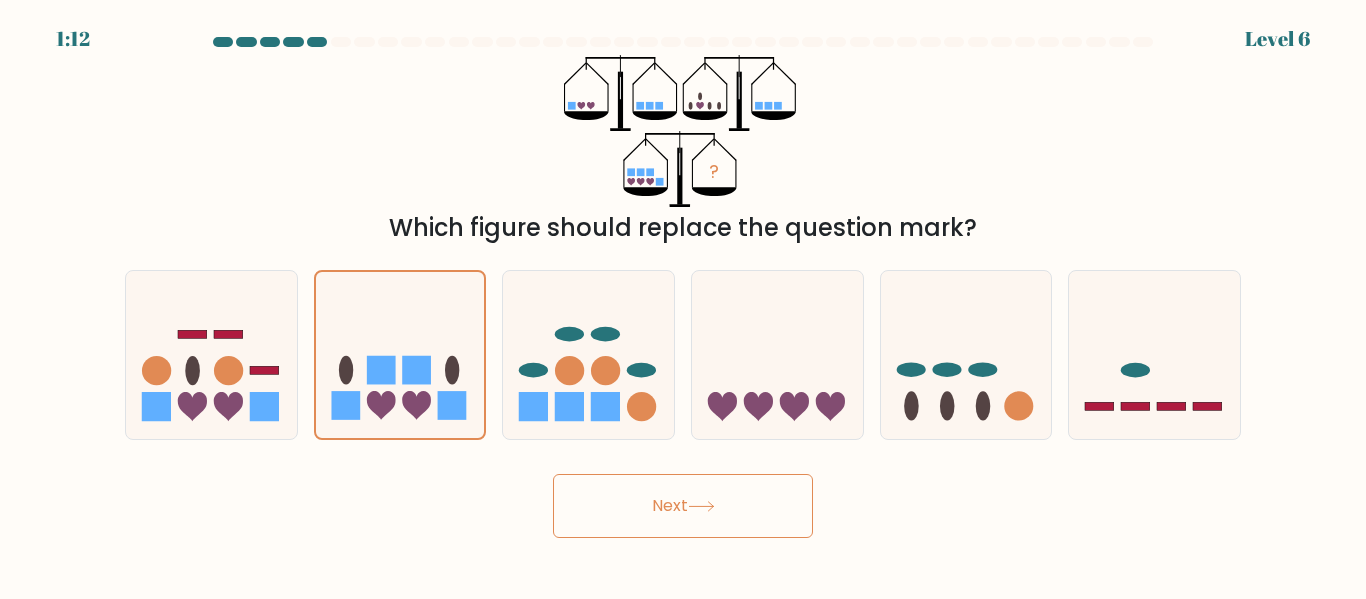 click on "Next" at bounding box center (683, 506) 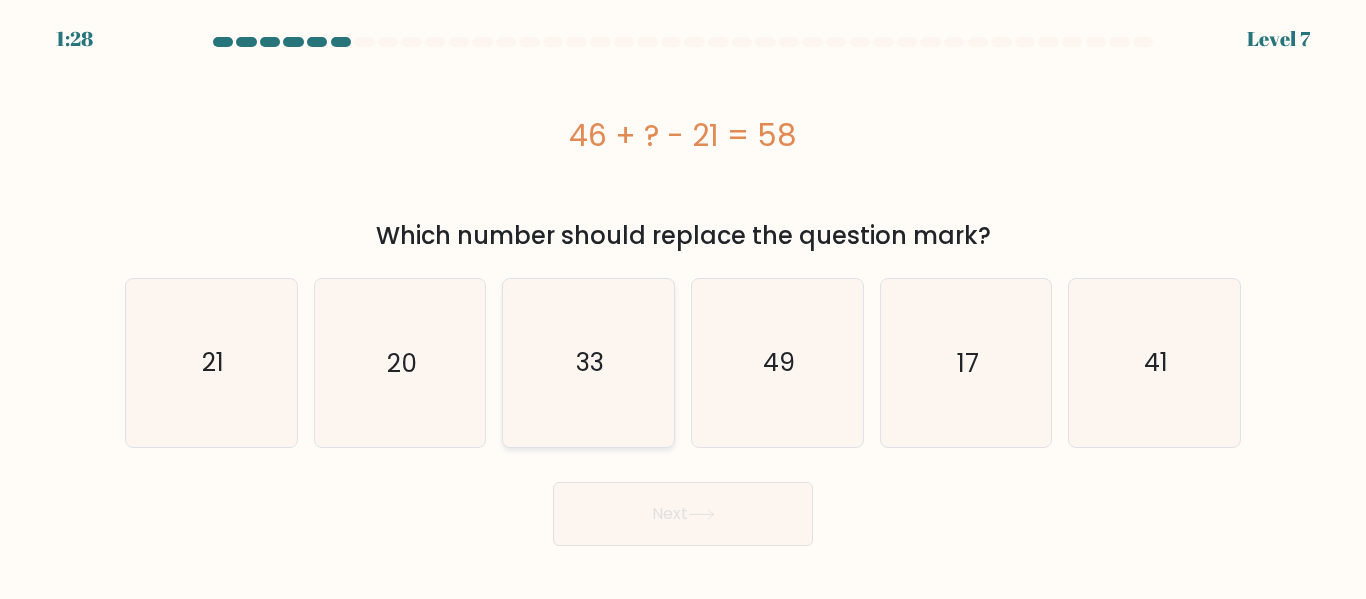 click on "33" at bounding box center (588, 362) 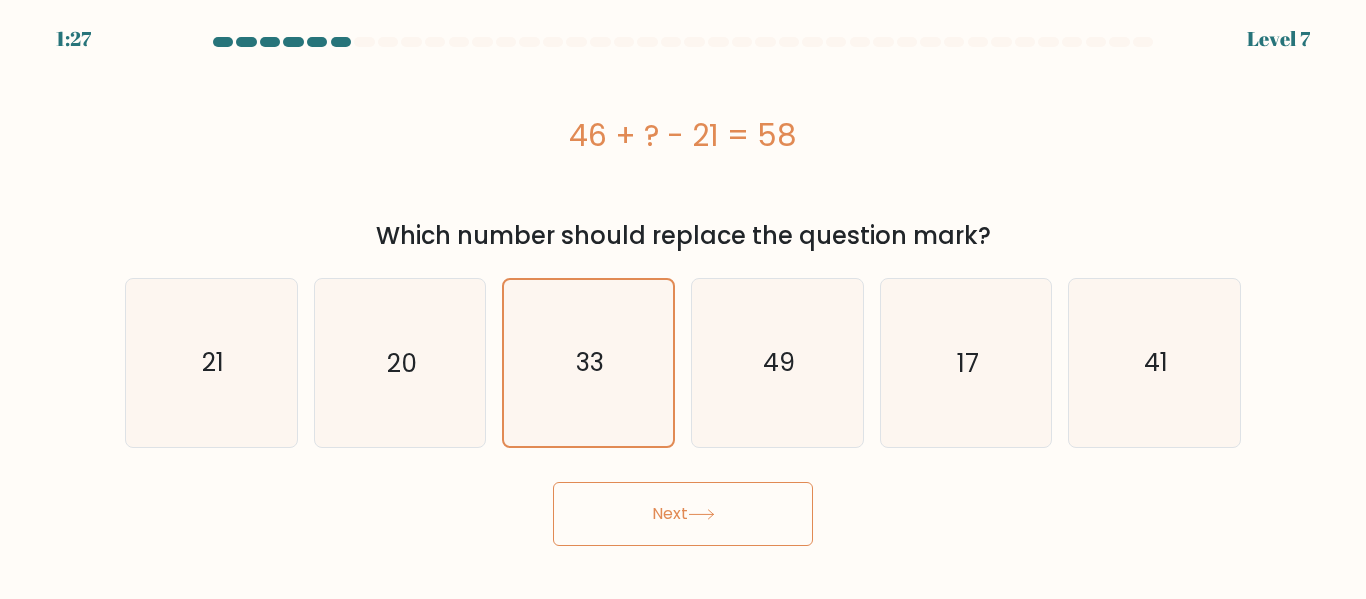 click on "Next" at bounding box center [683, 514] 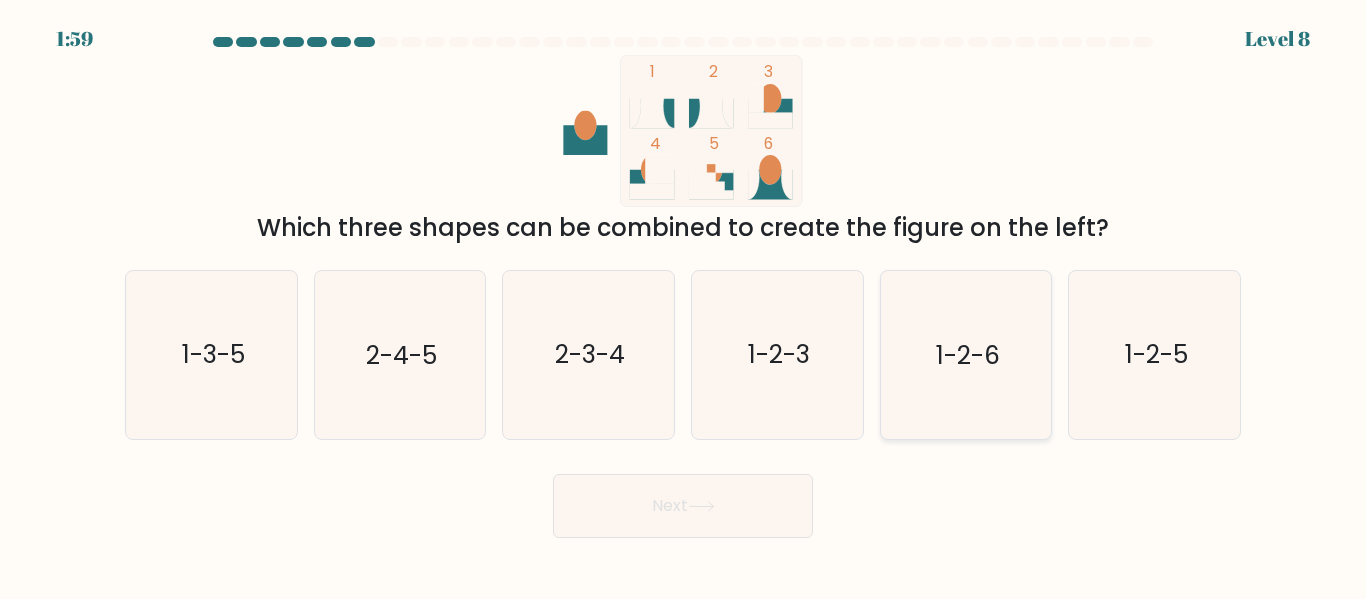 click on "1-2-6" at bounding box center [965, 354] 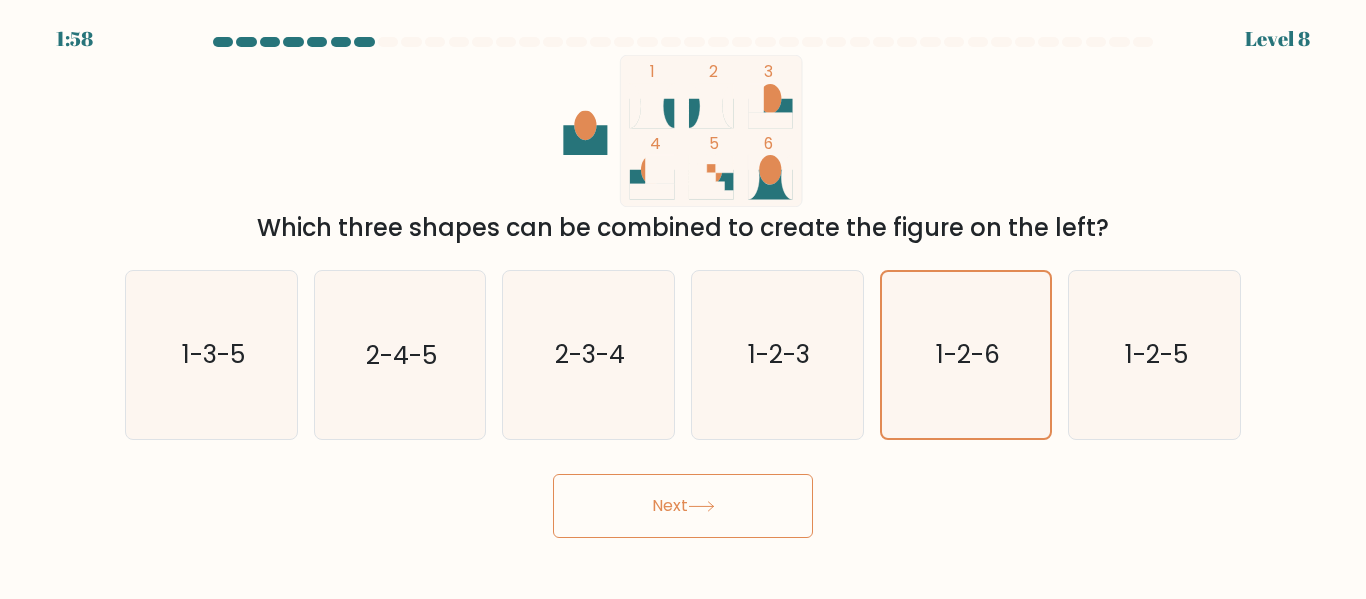 click on "Next" at bounding box center [683, 506] 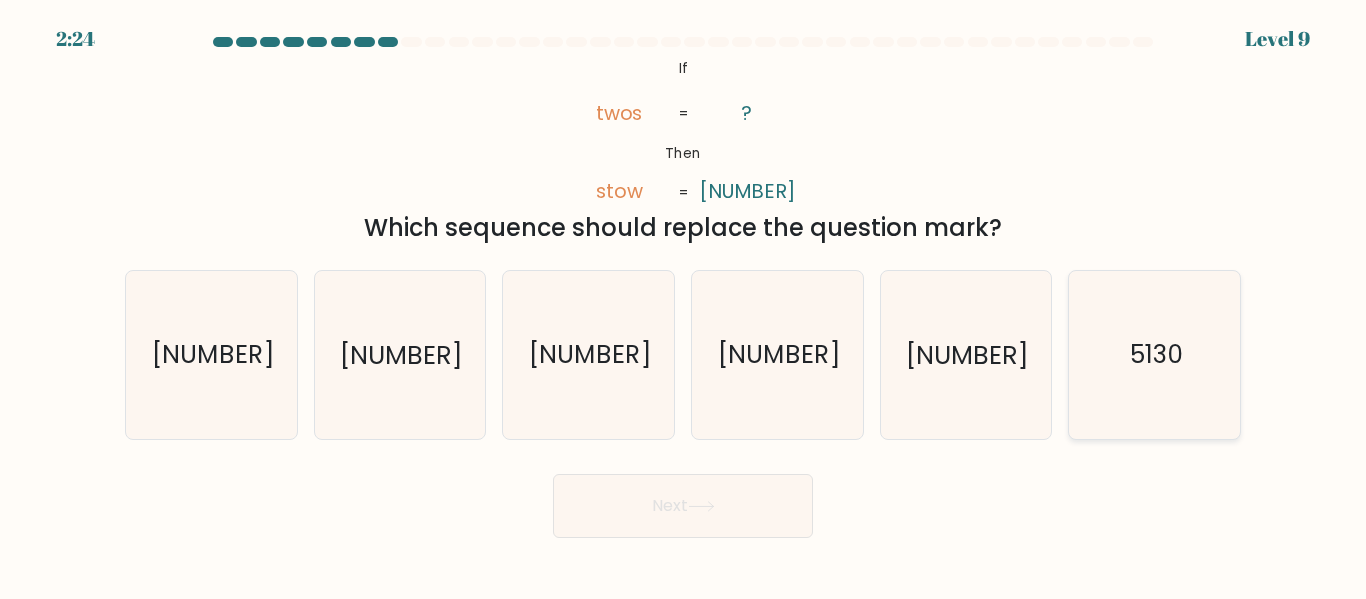 click on "5130" at bounding box center (1154, 354) 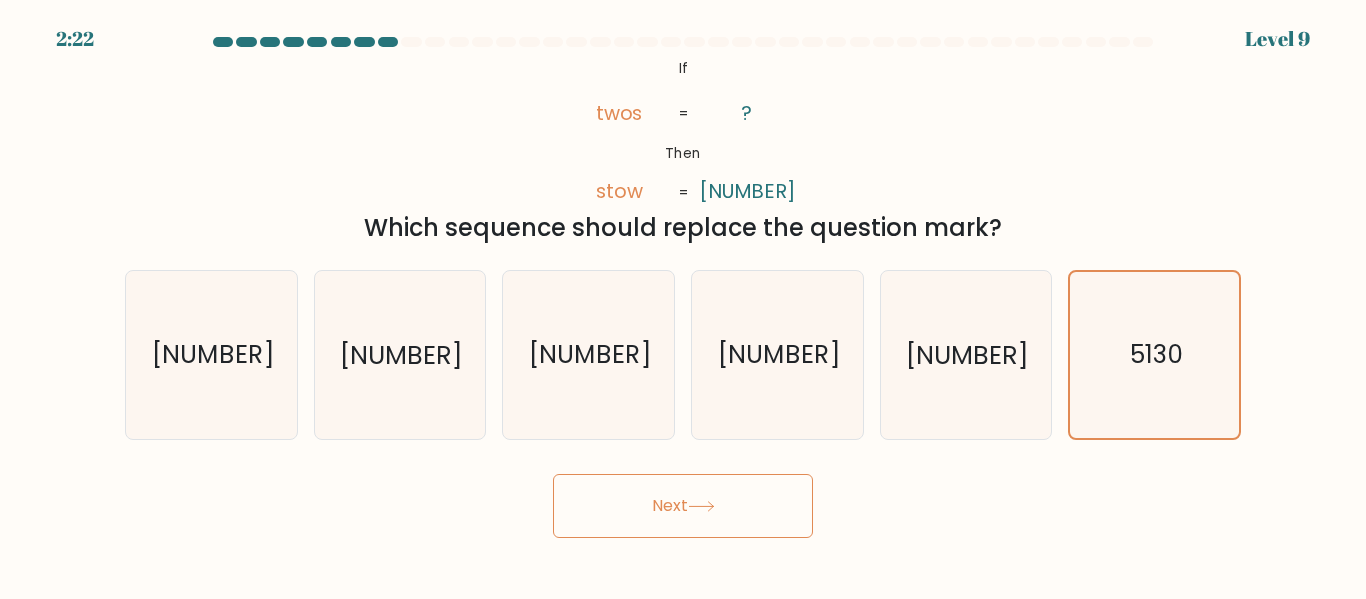 click on "Next" at bounding box center [683, 506] 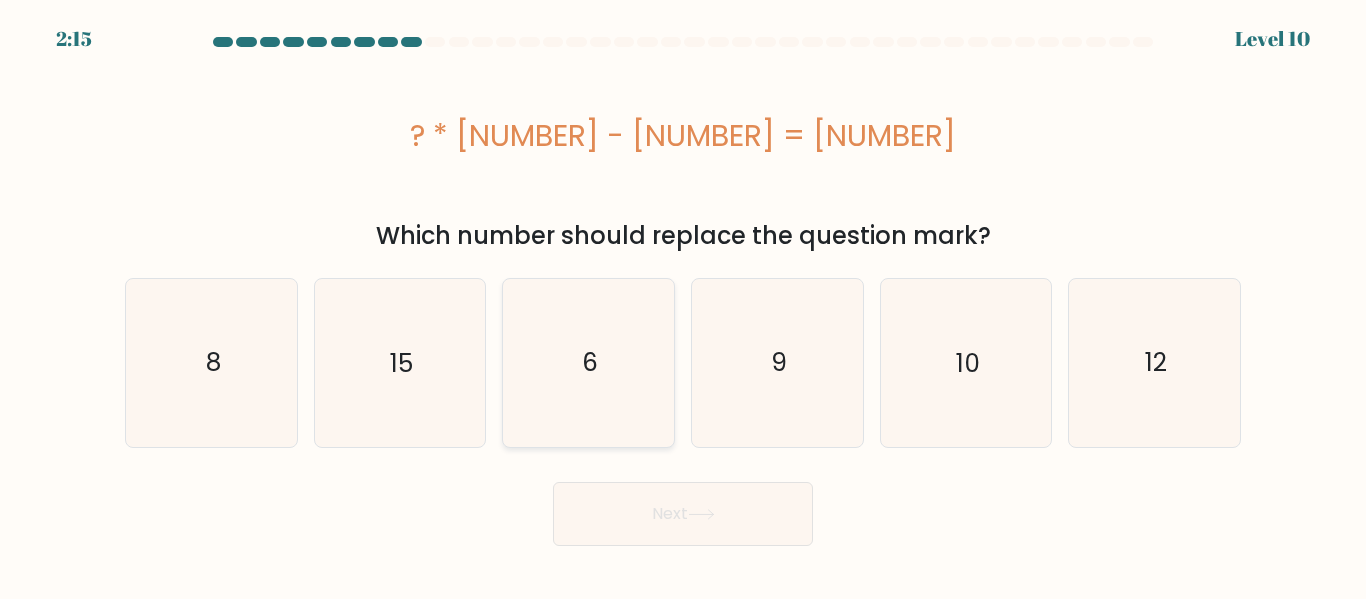 click on "6" at bounding box center [588, 362] 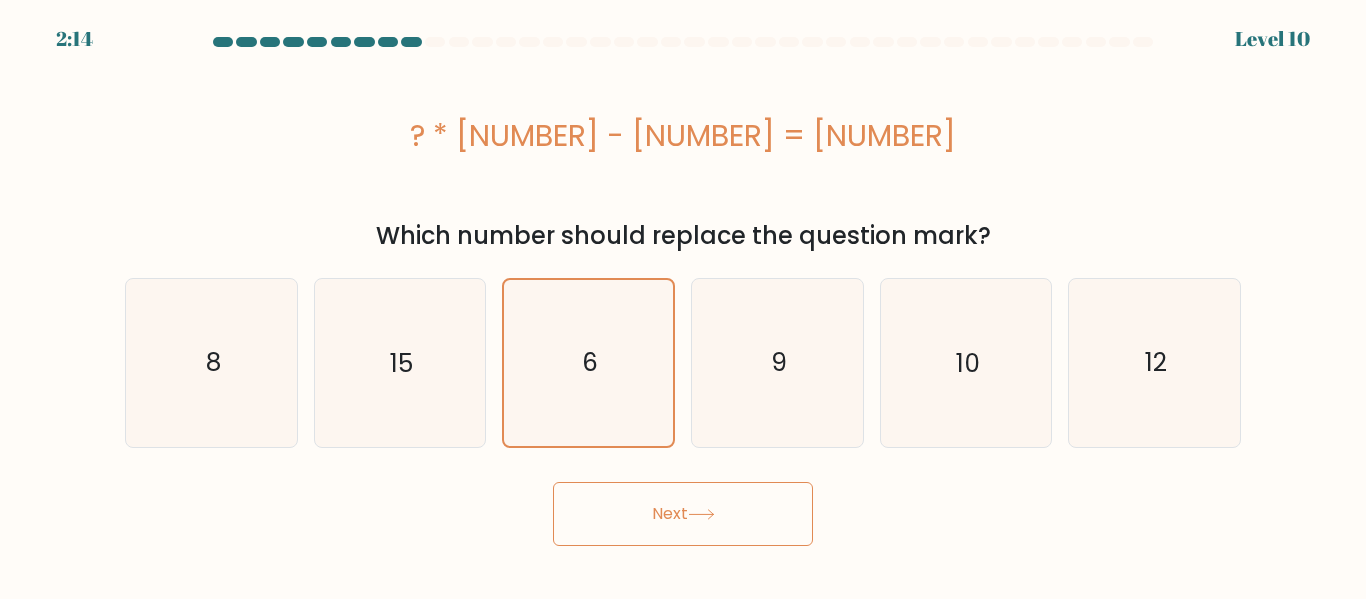 click on "Next" at bounding box center (683, 514) 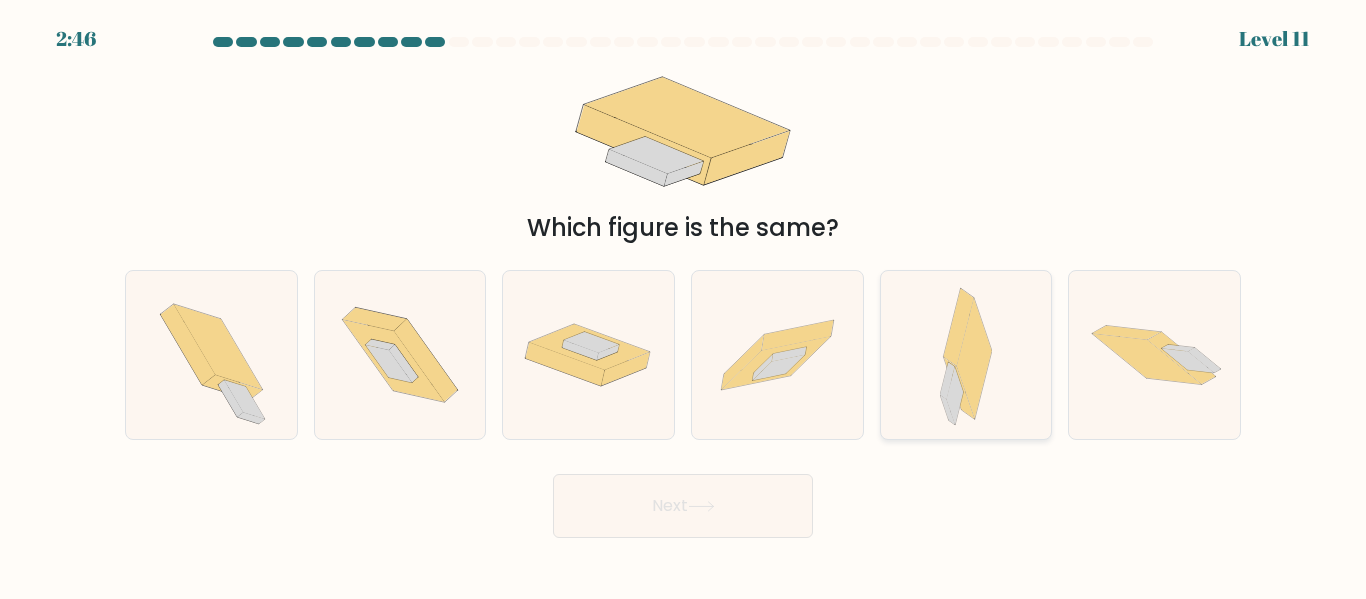 click at bounding box center [974, 360] 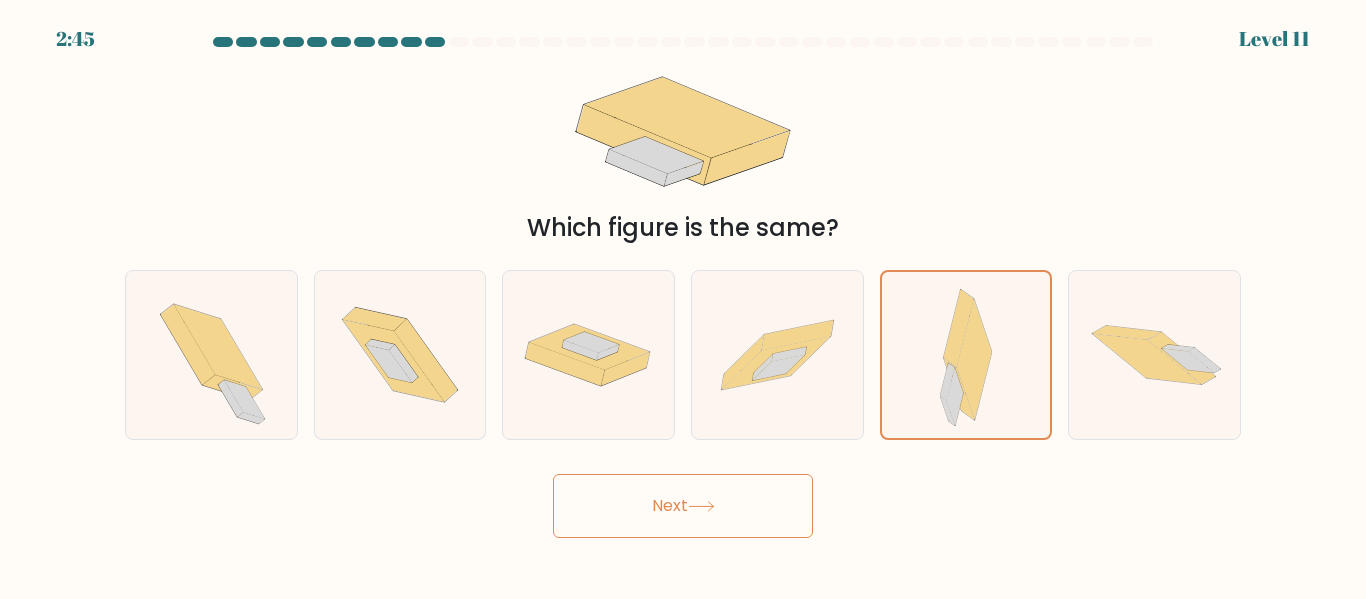 click on "Next" at bounding box center (683, 506) 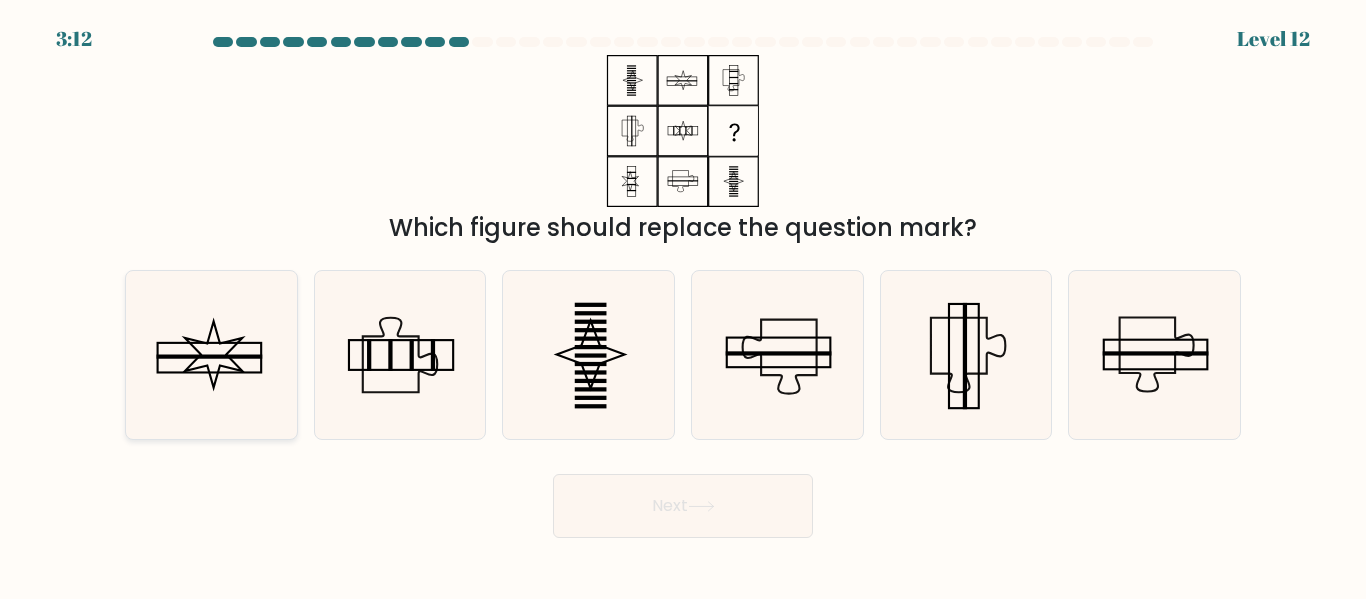 click at bounding box center [211, 354] 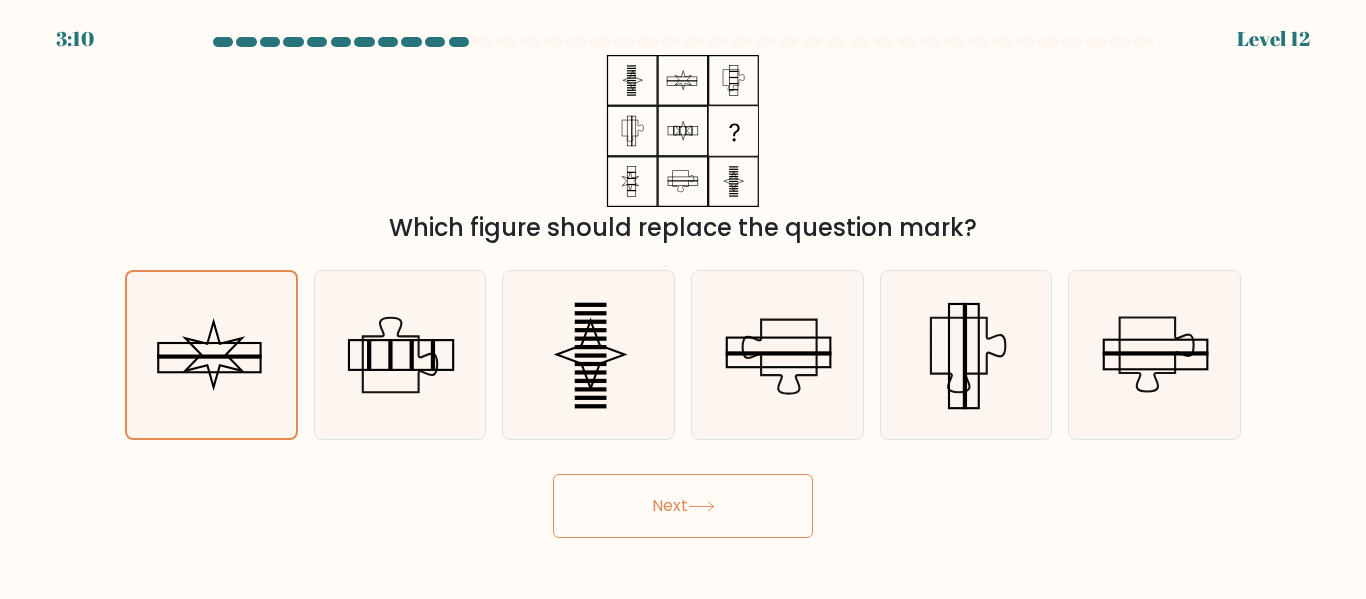 click on "Next" at bounding box center [683, 506] 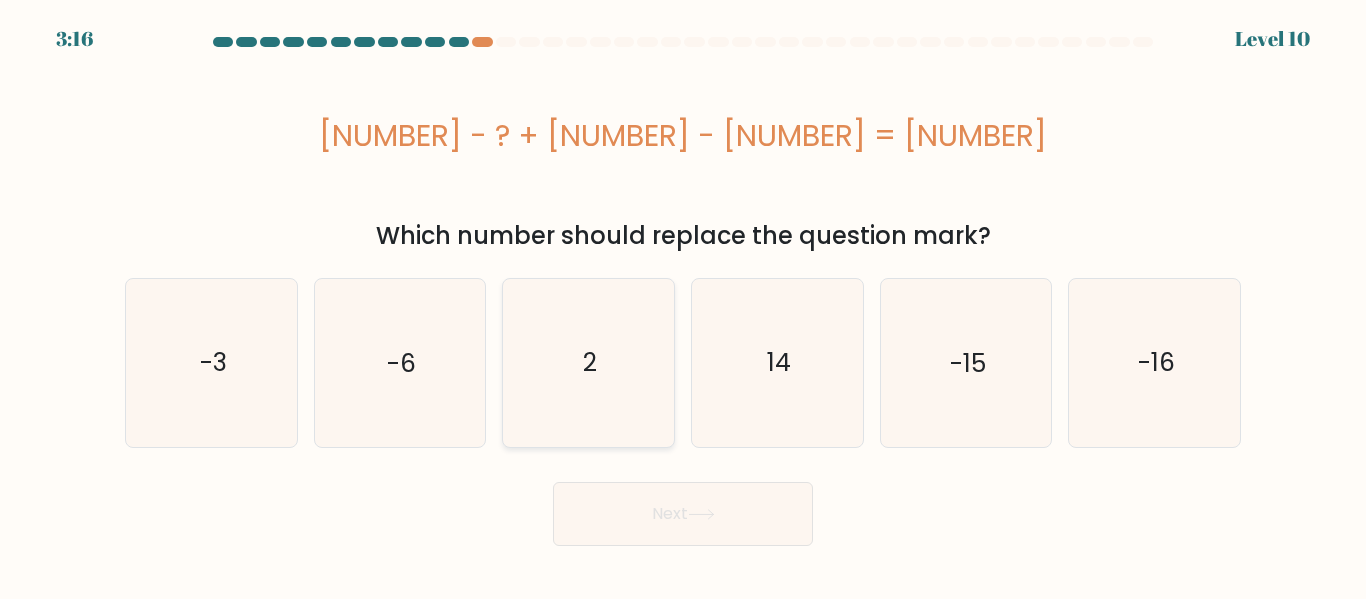 click on "2" at bounding box center (588, 362) 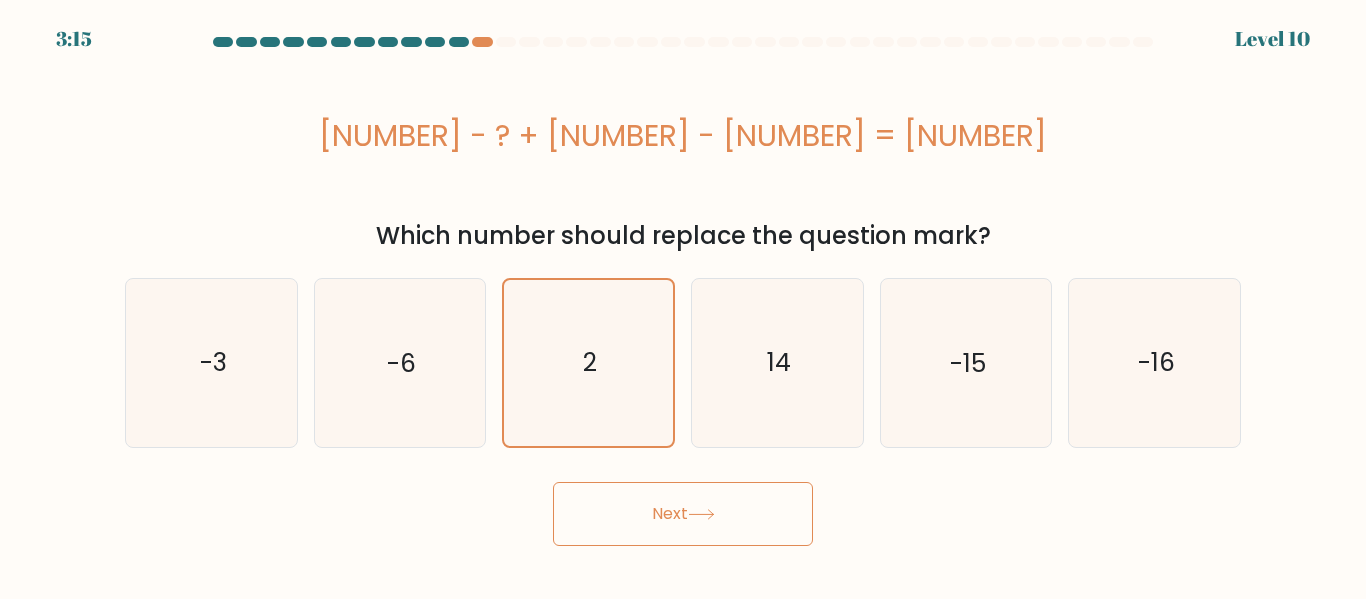 click on "Next" at bounding box center [683, 514] 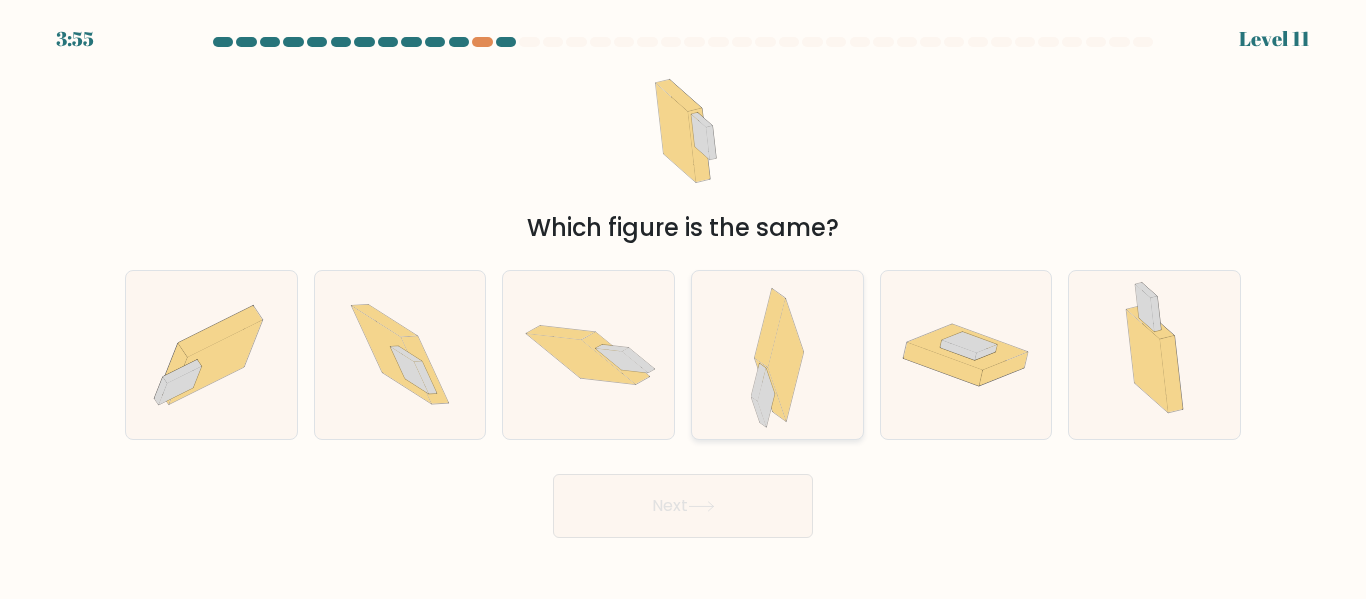 click at bounding box center (785, 360) 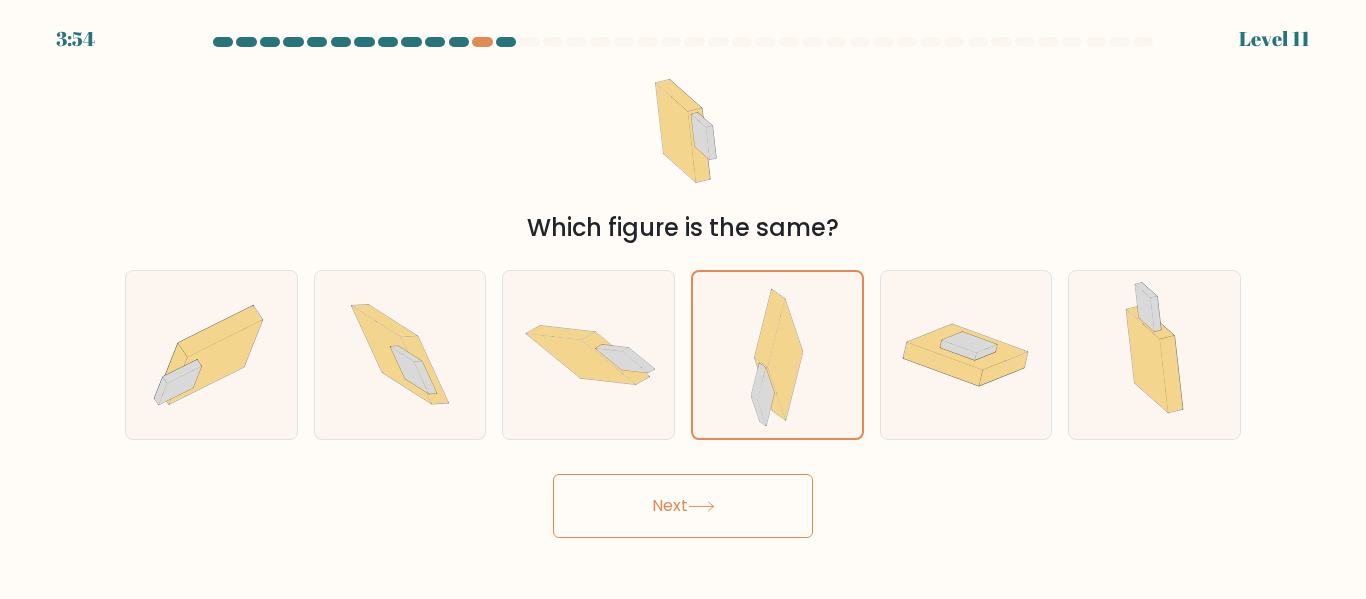 click on "Next" at bounding box center (683, 506) 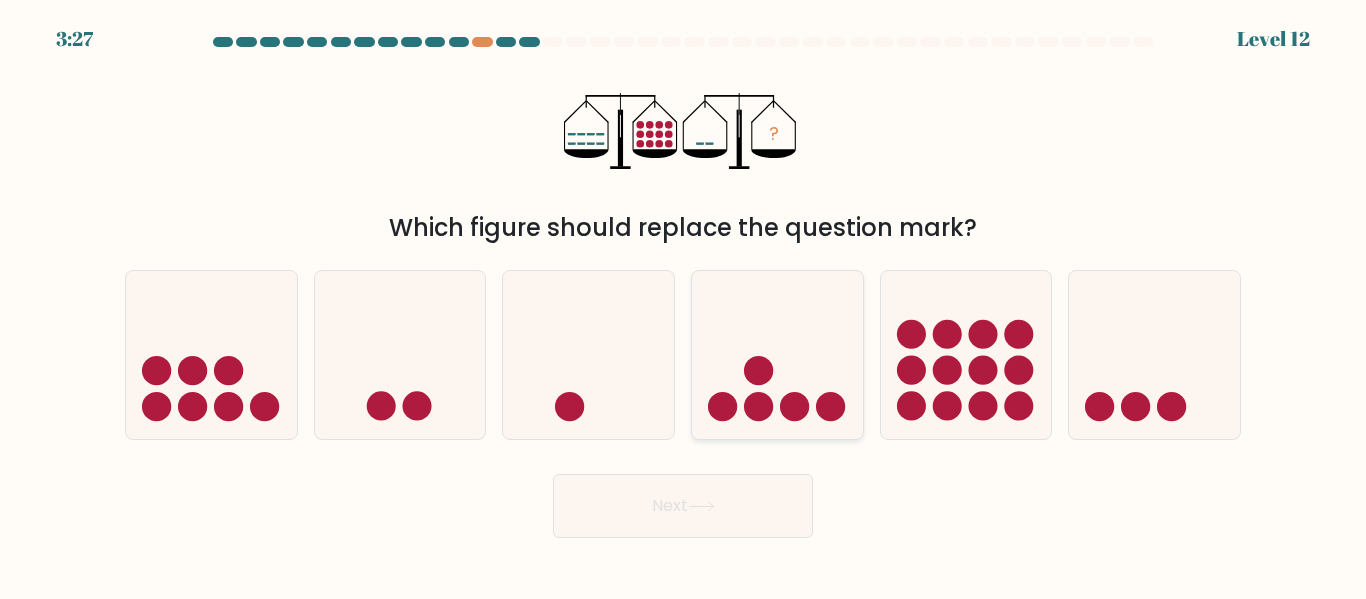 click at bounding box center (758, 406) 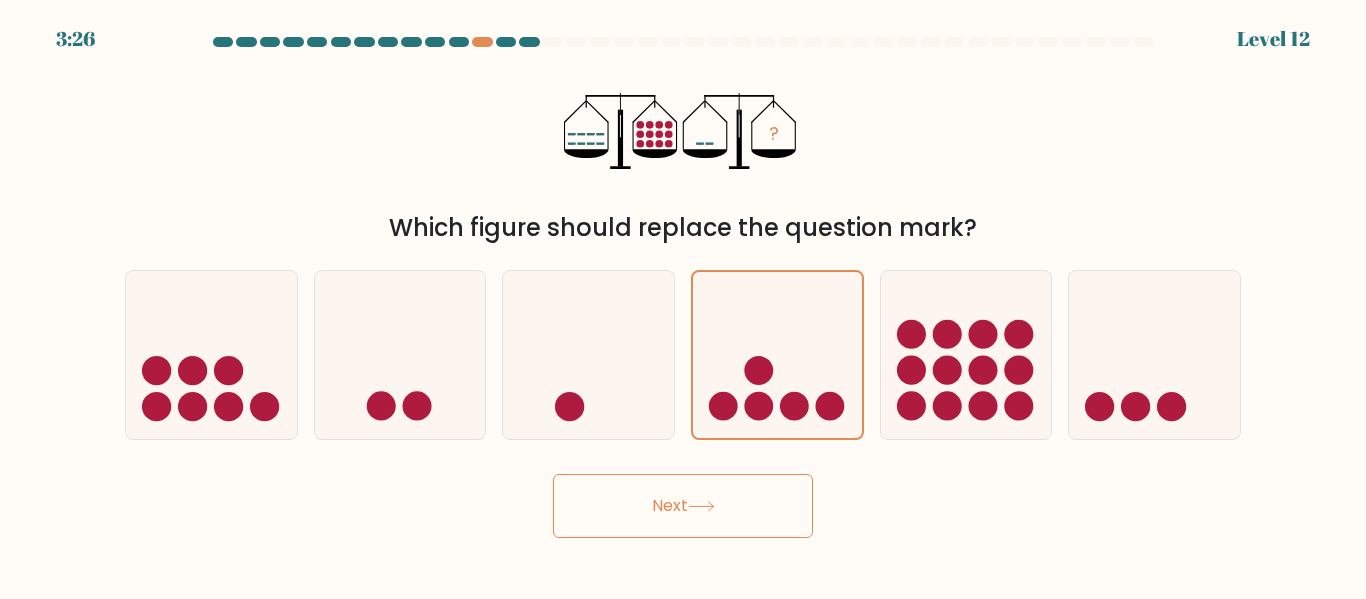 click on "Next" at bounding box center [683, 506] 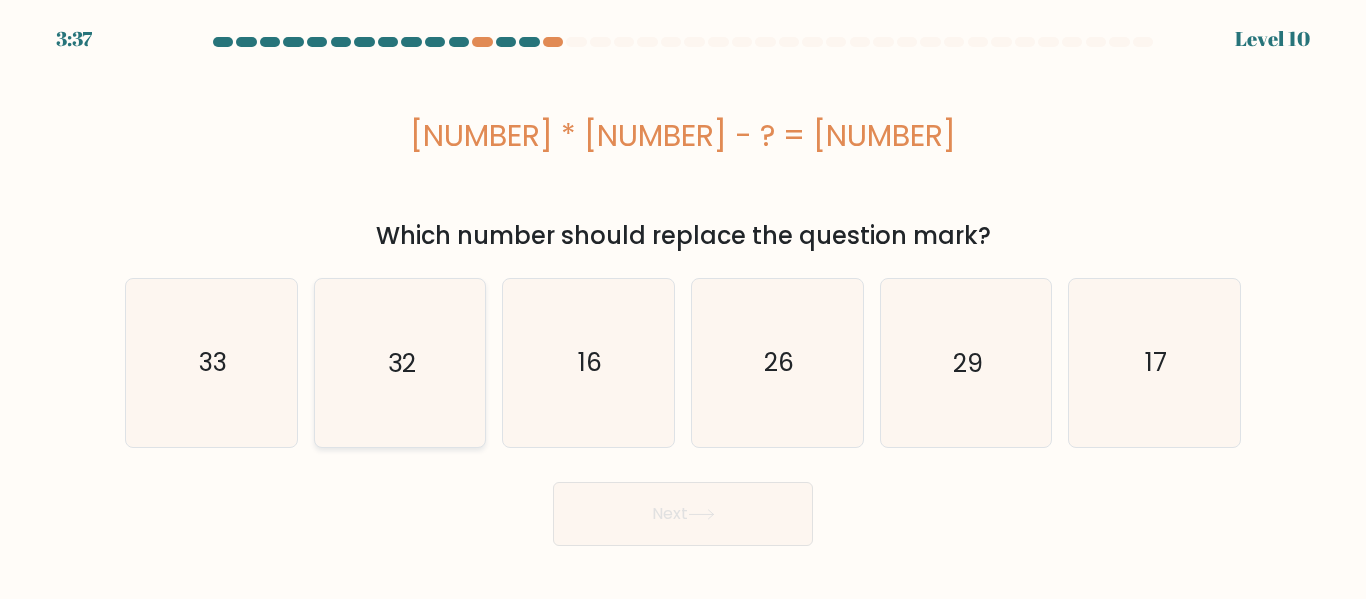 click on "32" at bounding box center [399, 362] 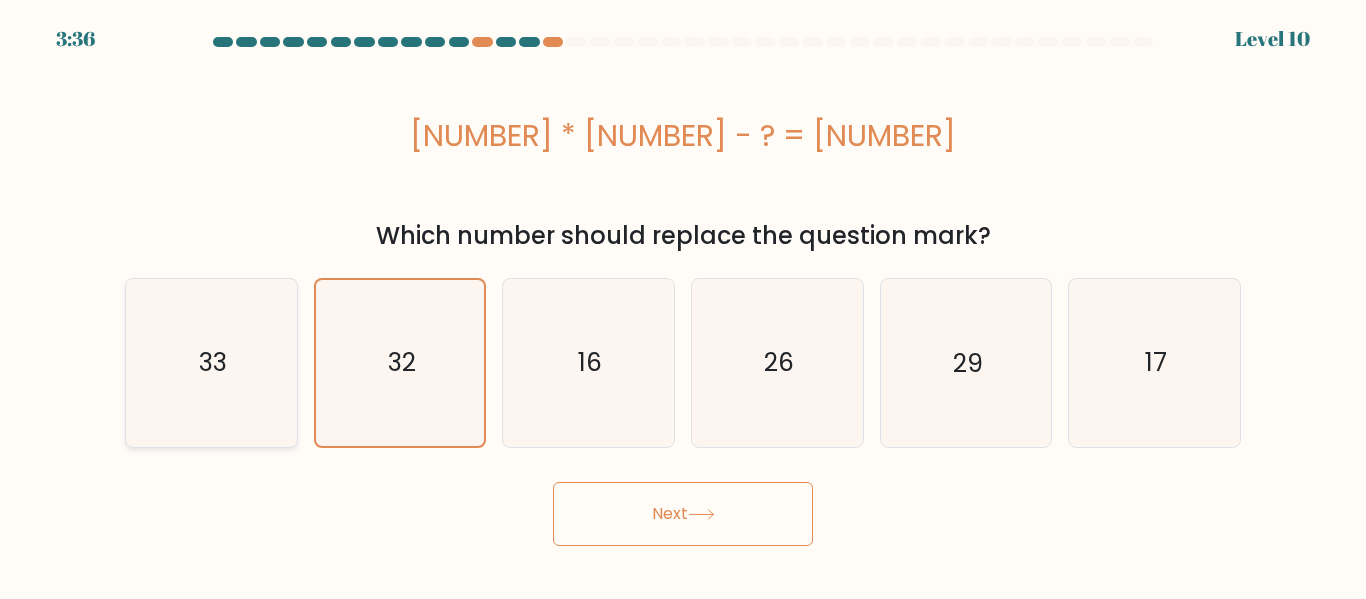 click on "33" at bounding box center (211, 362) 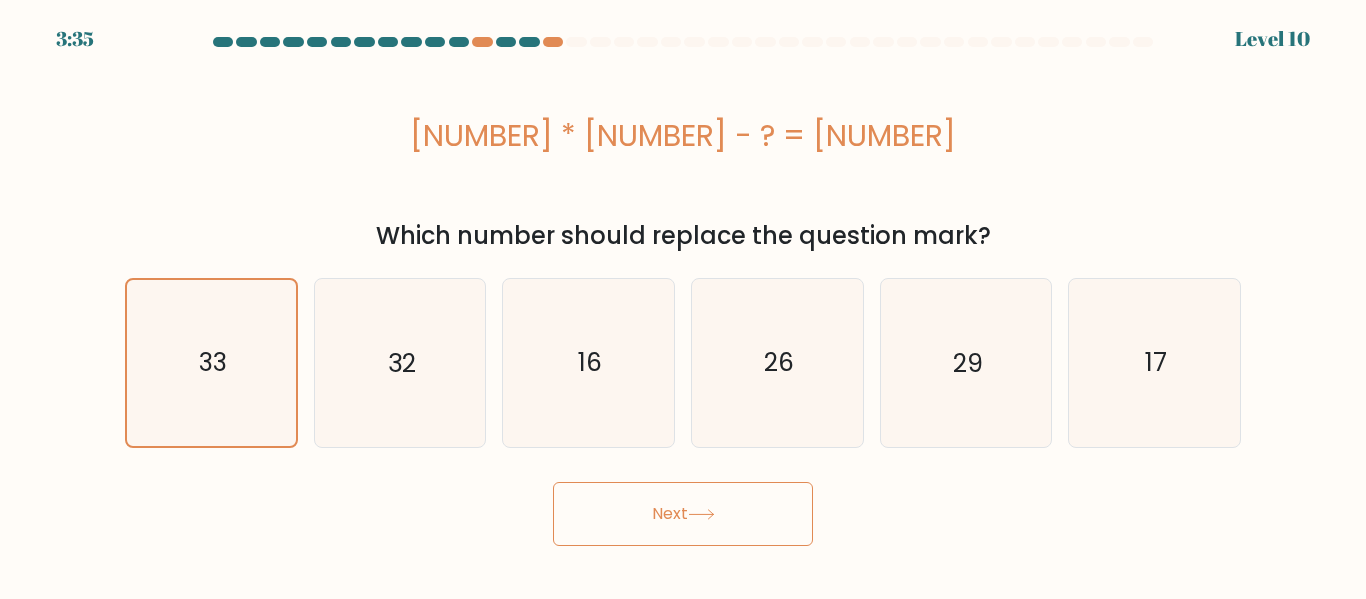 click on "Next" at bounding box center (683, 514) 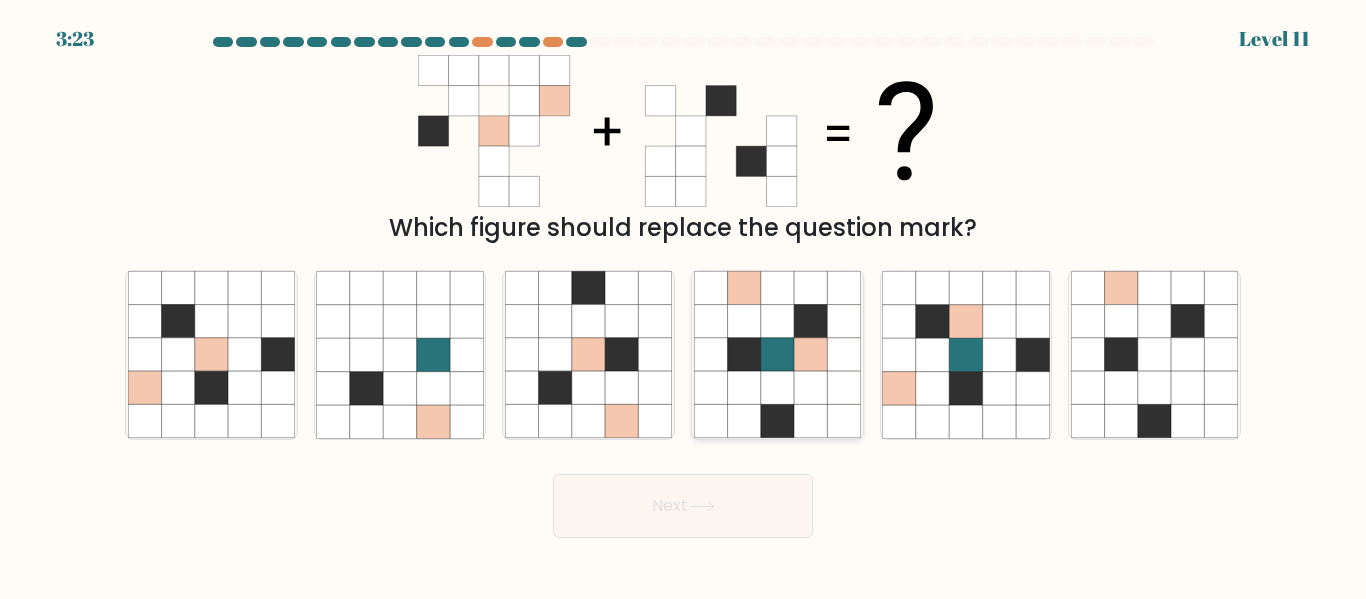 click at bounding box center [810, 321] 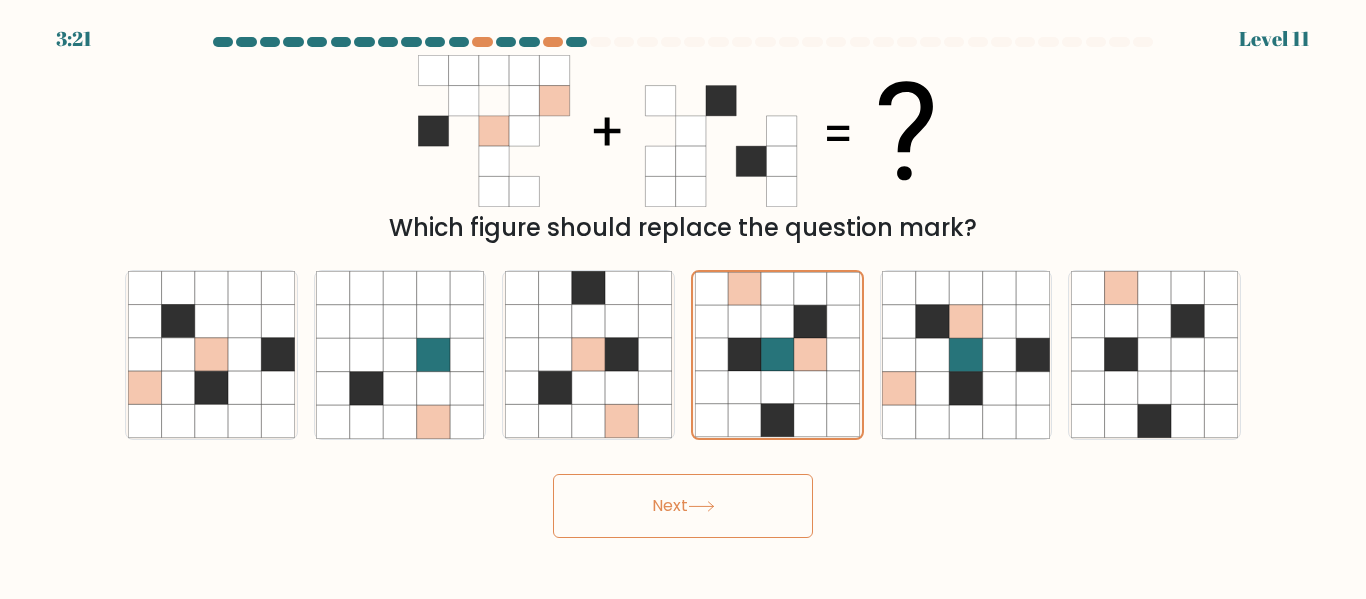 click on "Next" at bounding box center [683, 506] 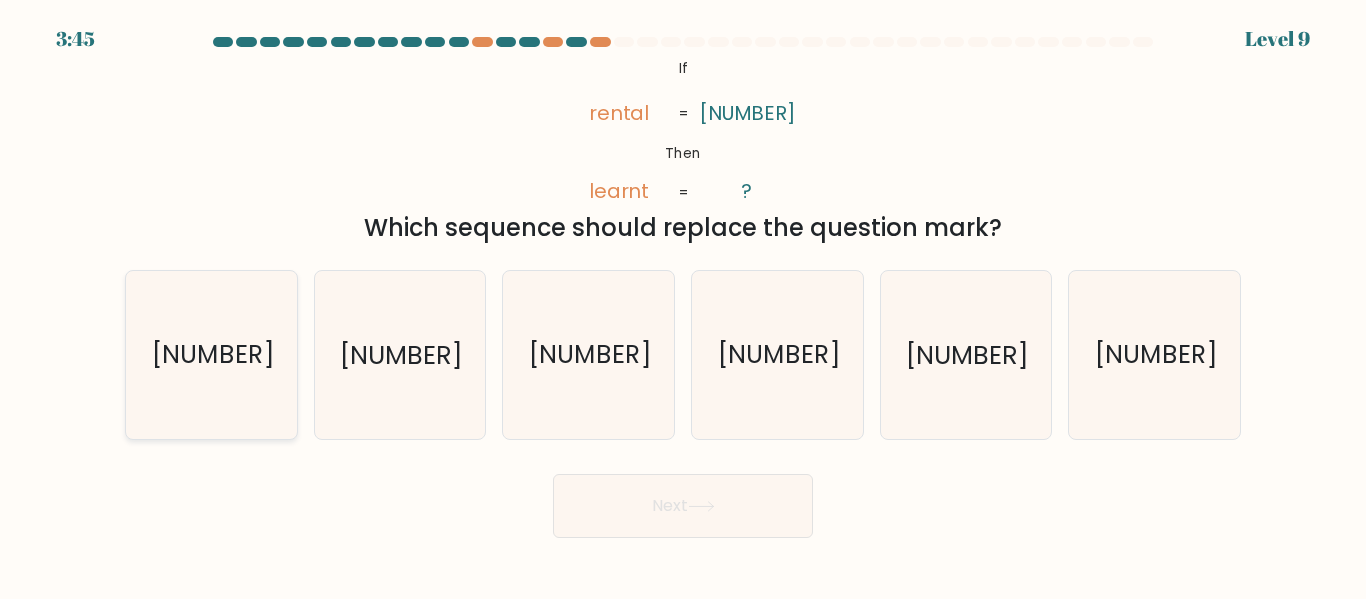 click on "[NUMBER]" at bounding box center [211, 354] 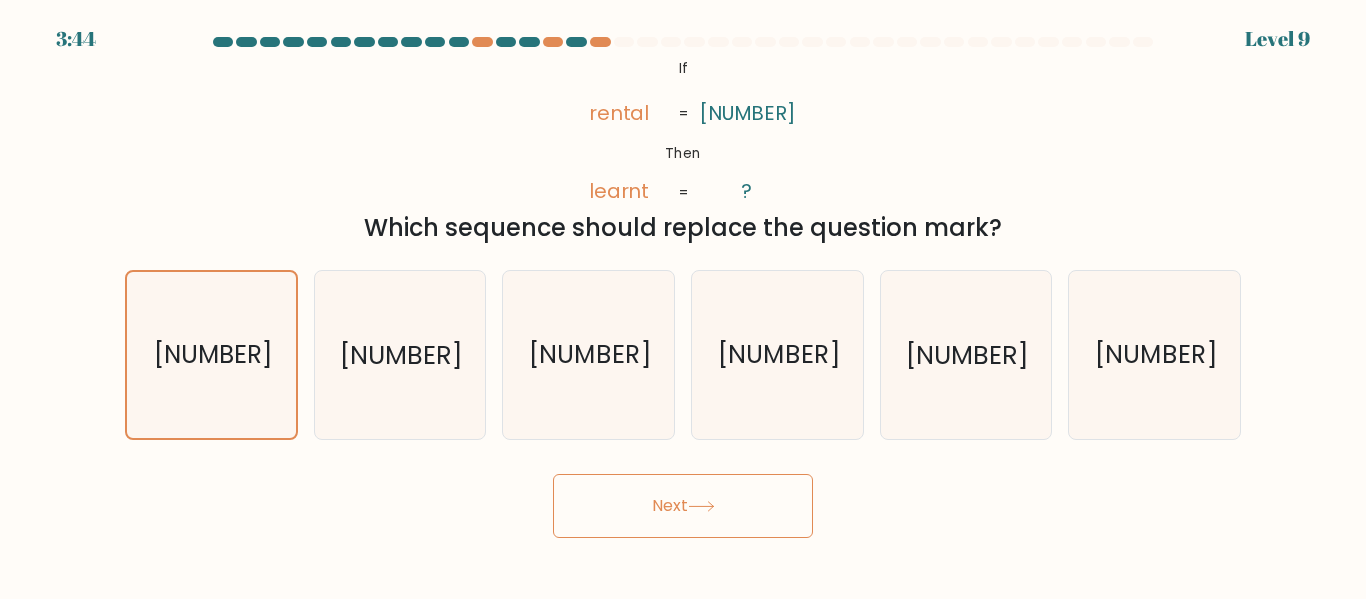 click on "Next" at bounding box center (683, 506) 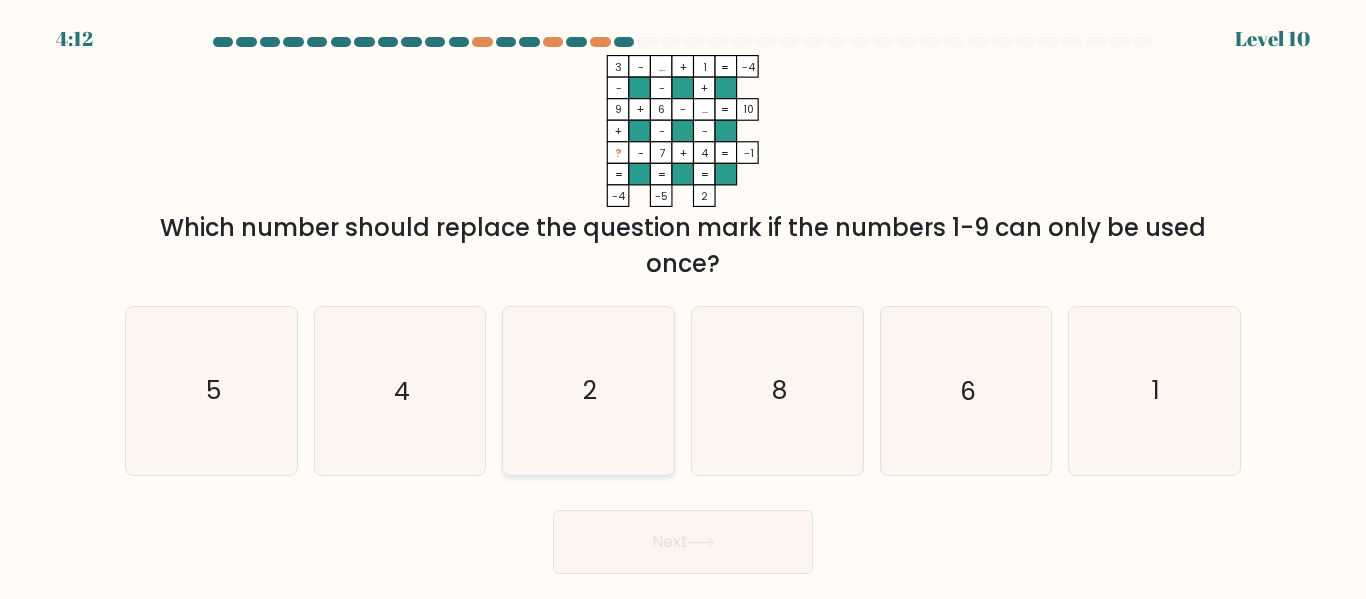 click on "2" at bounding box center [588, 390] 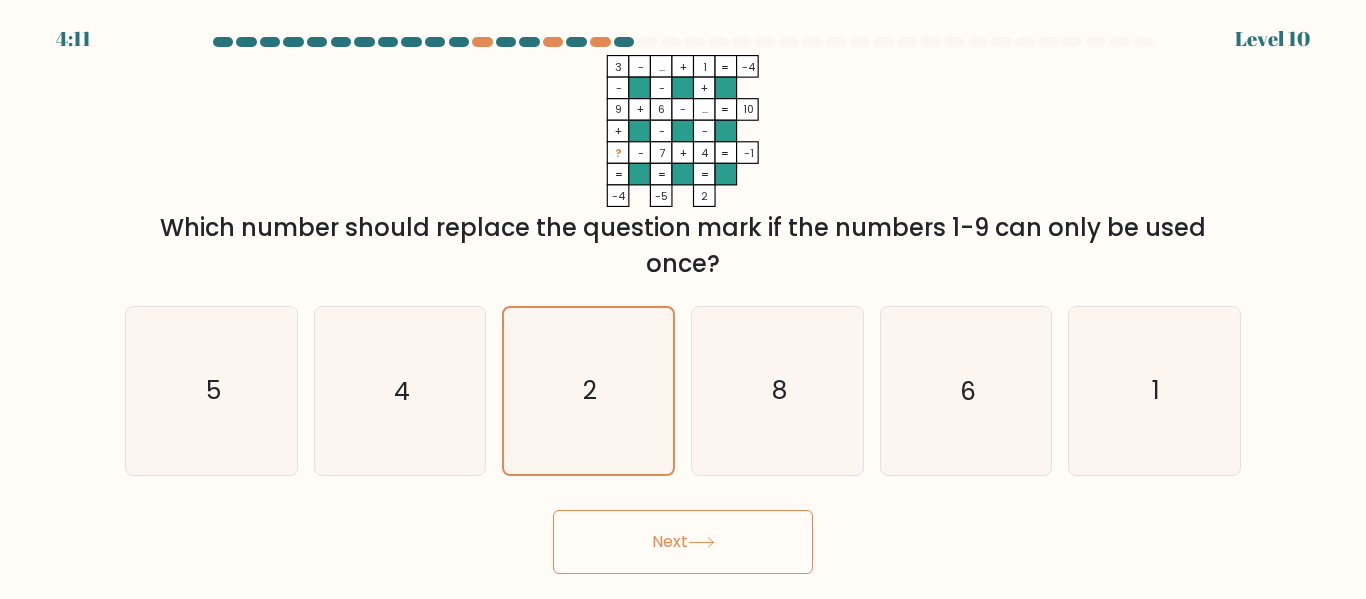 click on "Next" at bounding box center (683, 542) 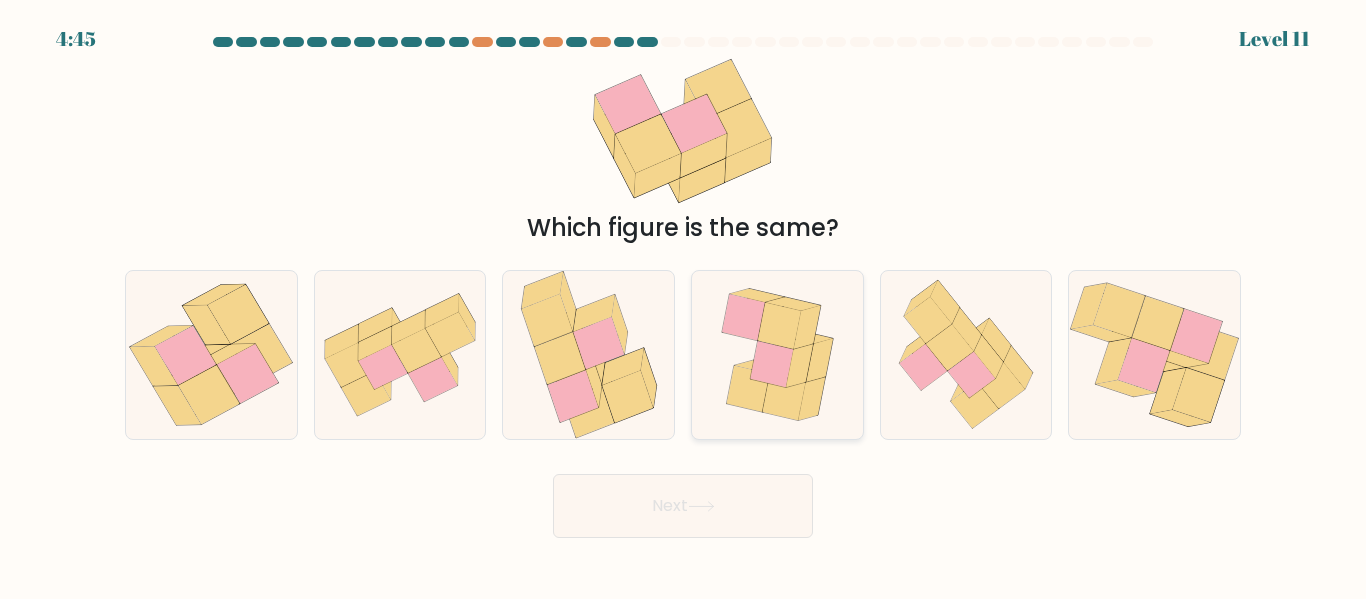 click at bounding box center (783, 398) 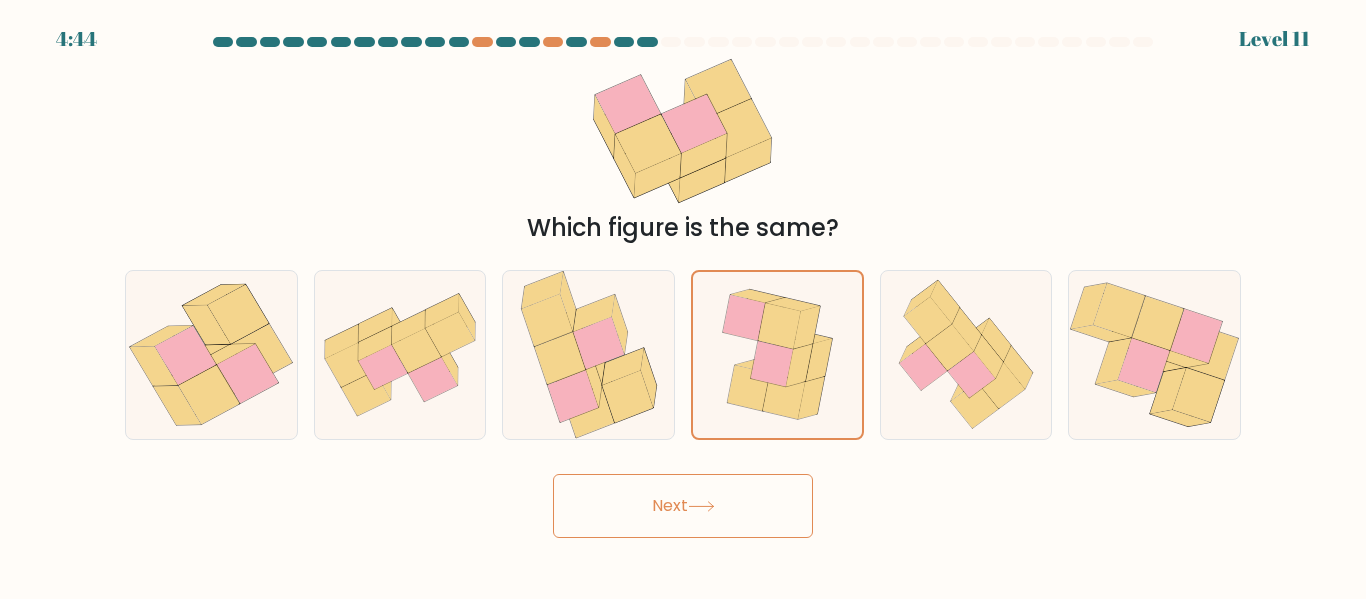 click on "Next" at bounding box center (683, 506) 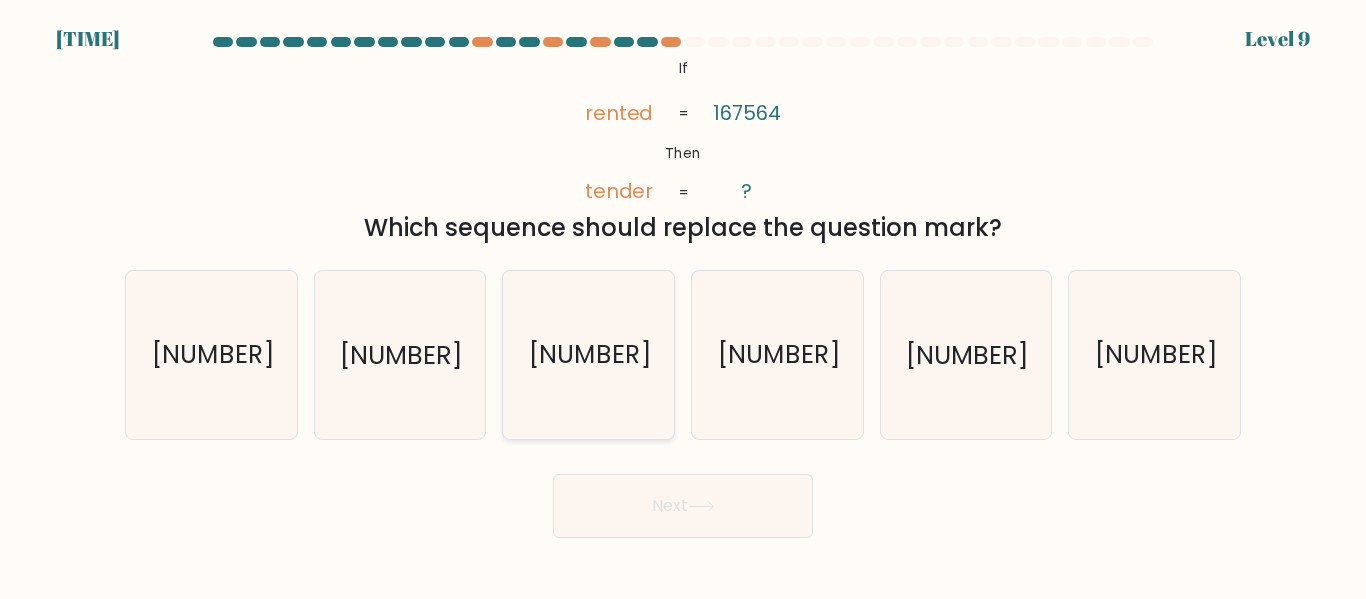 click on "[NUMBER]" at bounding box center [588, 354] 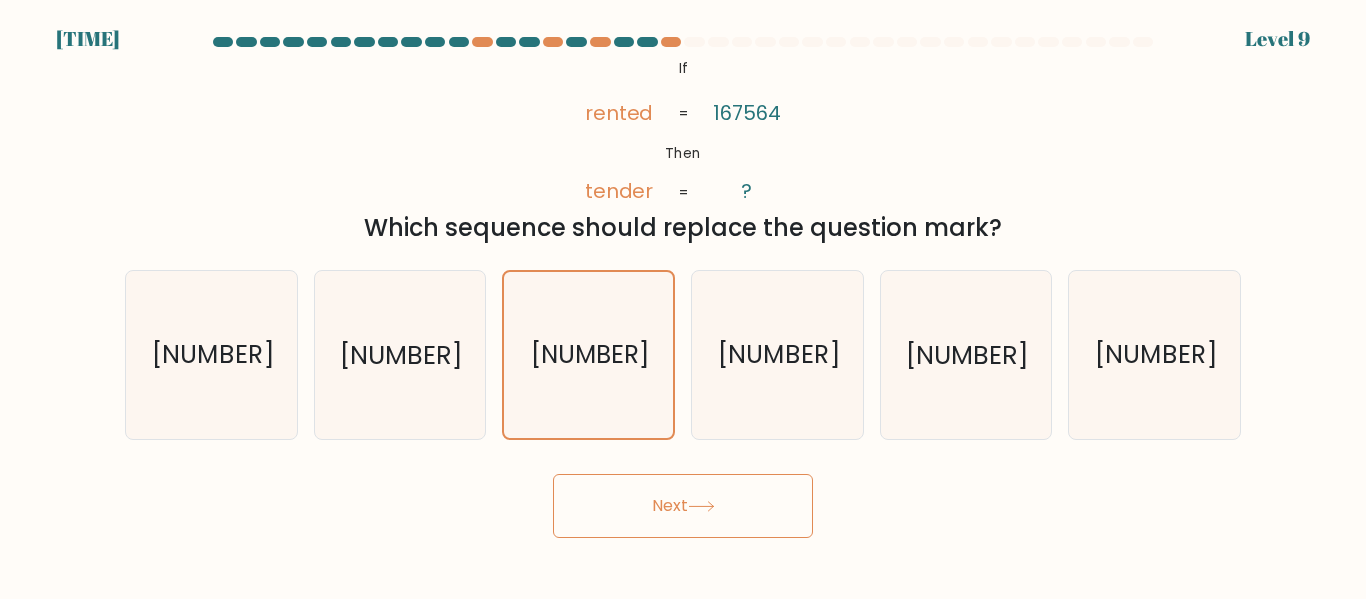 click on "Next" at bounding box center [683, 506] 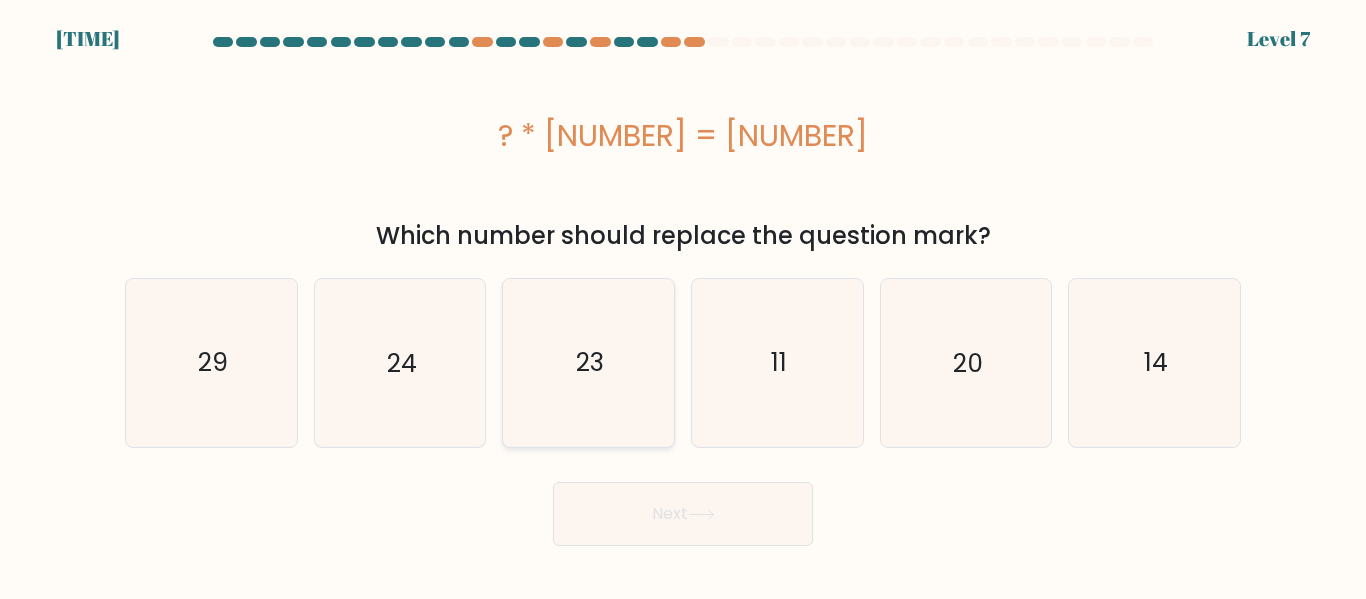 click on "23" at bounding box center (588, 362) 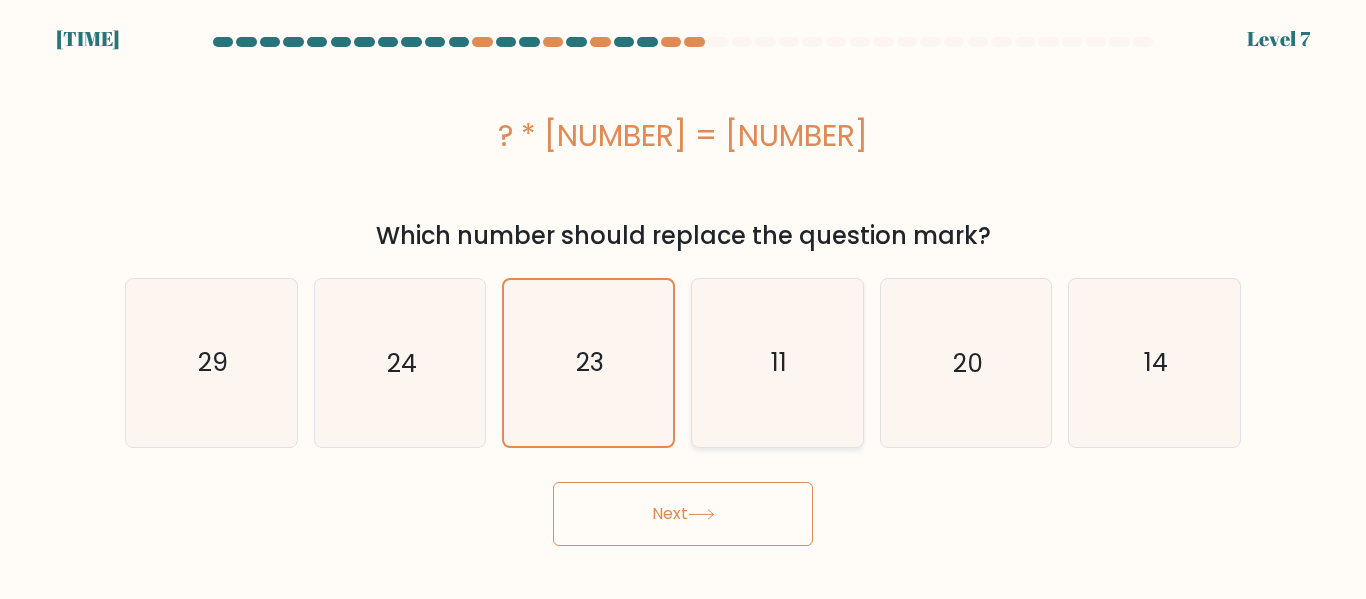 drag, startPoint x: 757, startPoint y: 370, endPoint x: 725, endPoint y: 424, distance: 62.76942 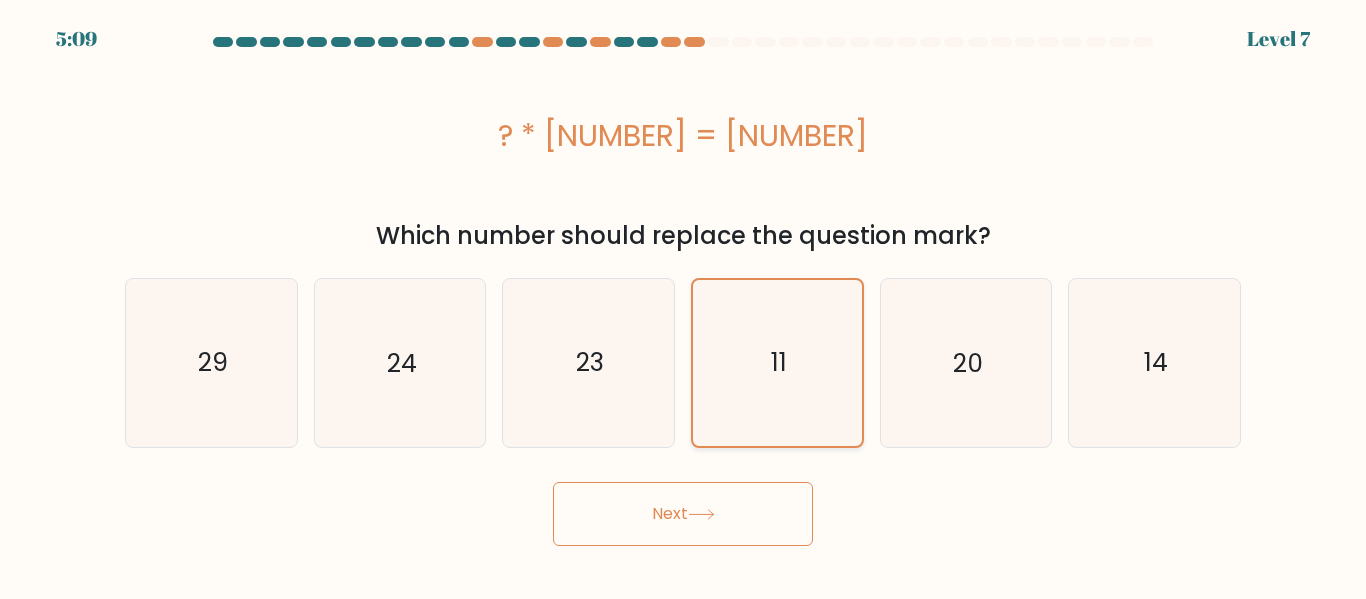 click on "11" at bounding box center (777, 362) 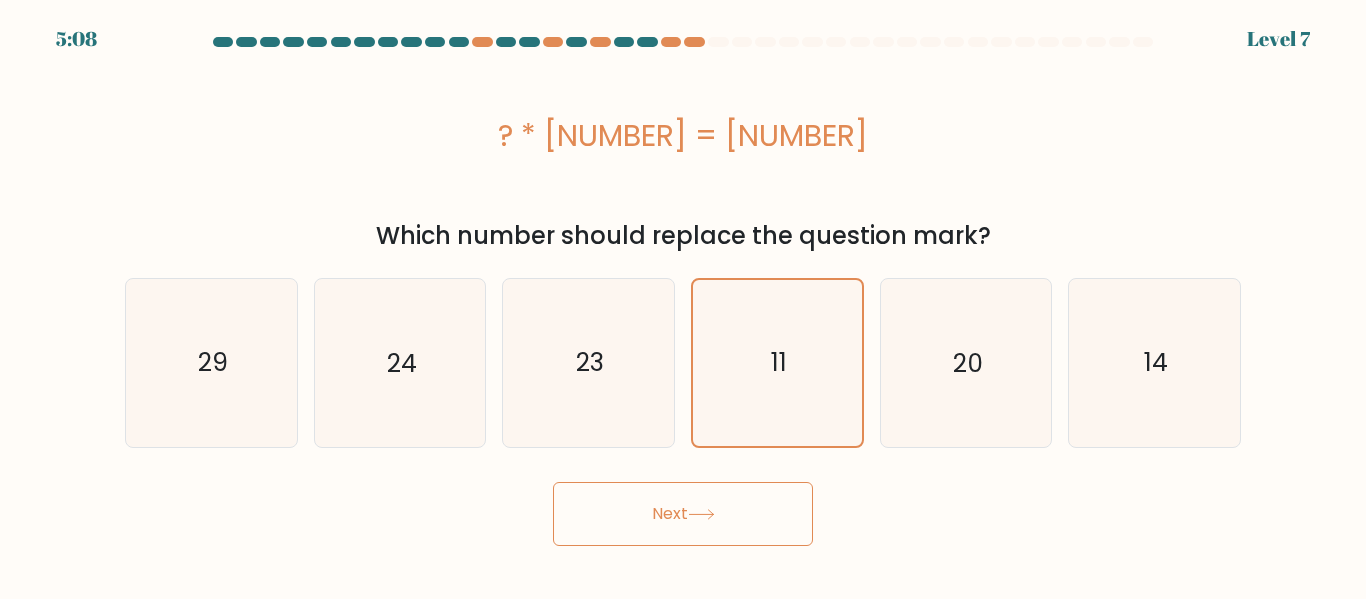 click on "Next" at bounding box center (683, 514) 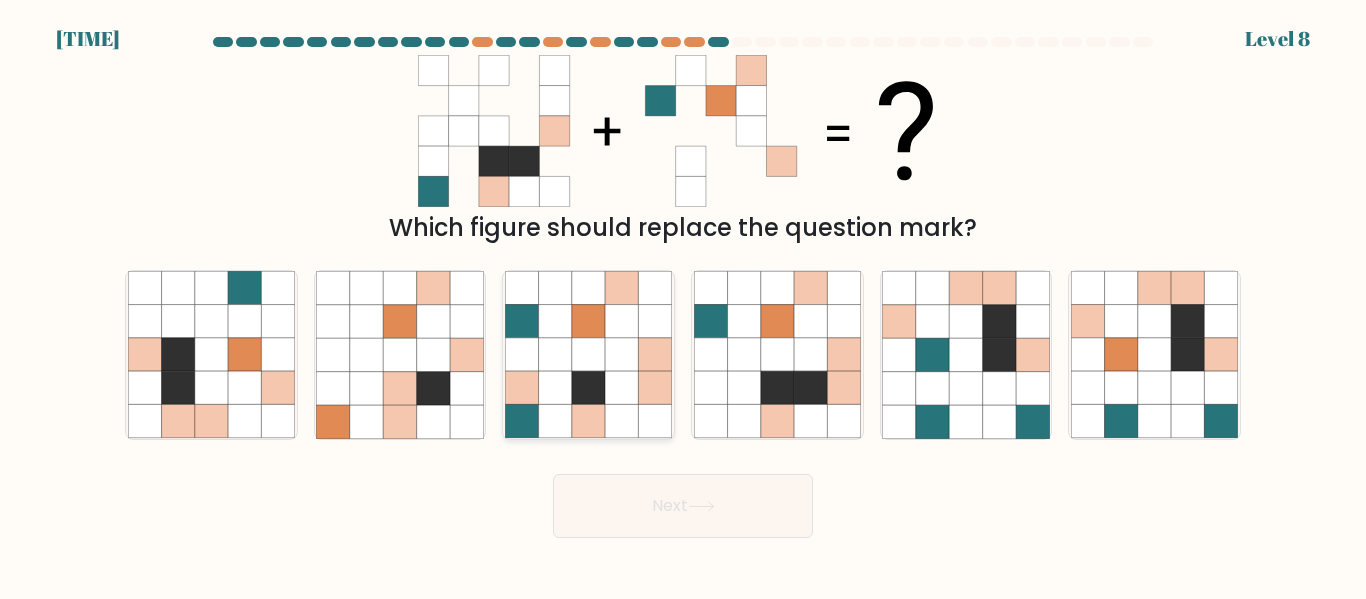 click at bounding box center [521, 388] 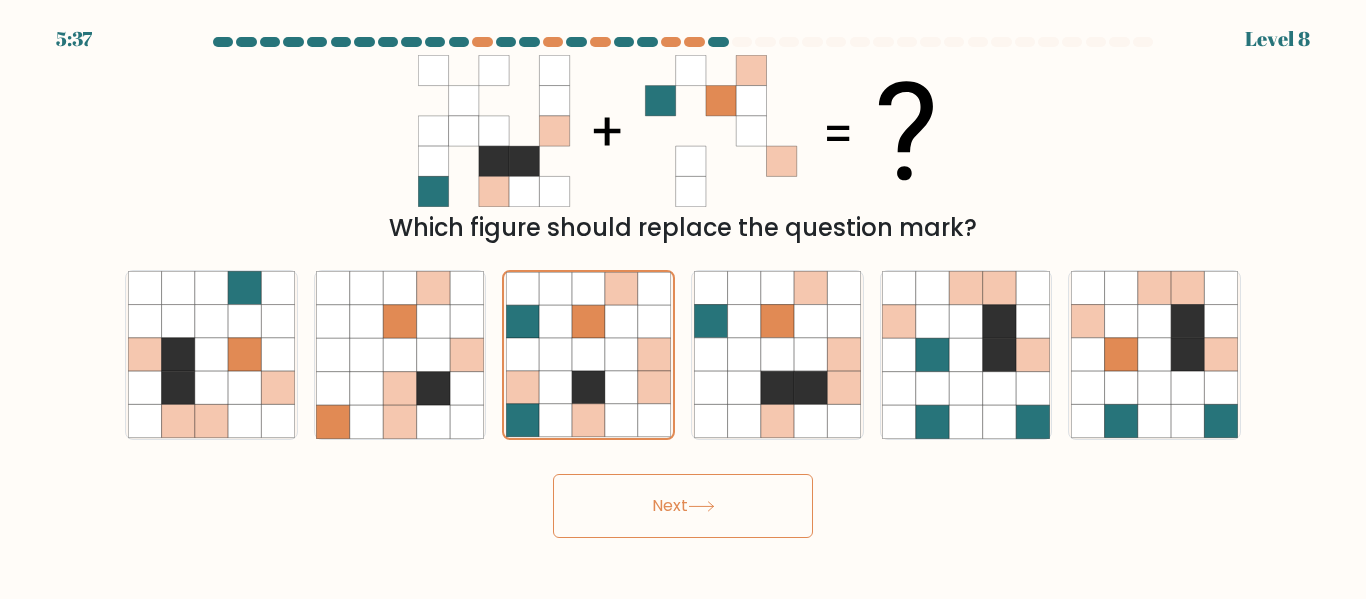 click on "Next" at bounding box center (683, 506) 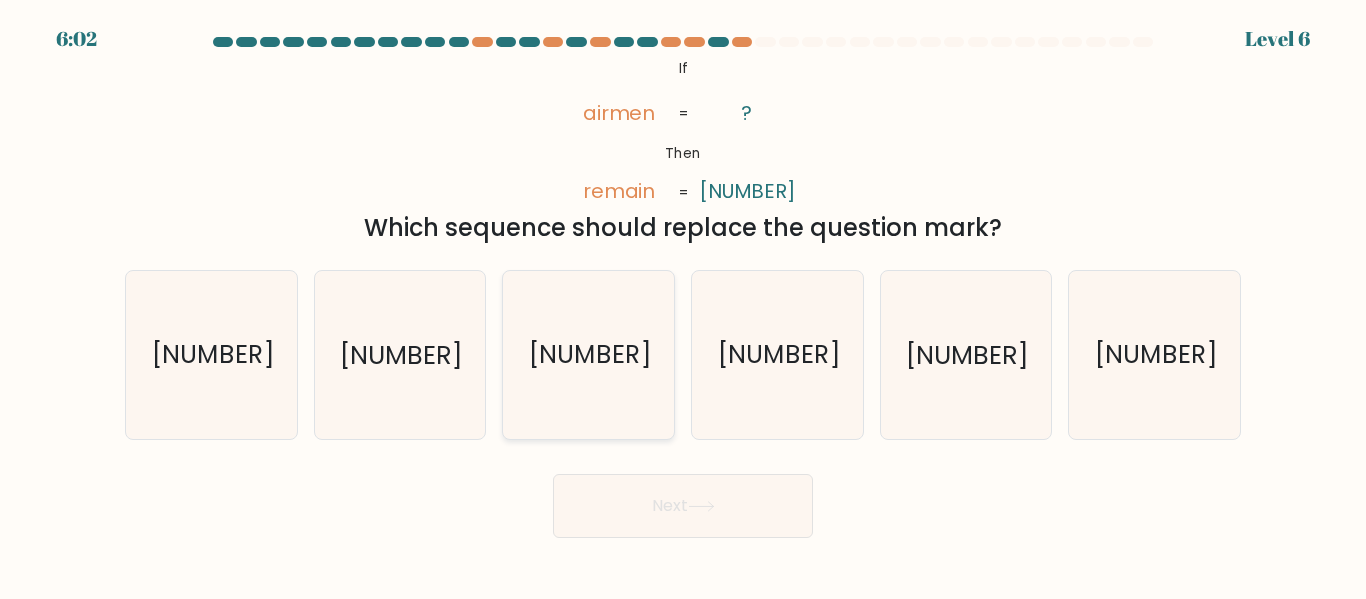 click on "[NUMBER]" at bounding box center (588, 354) 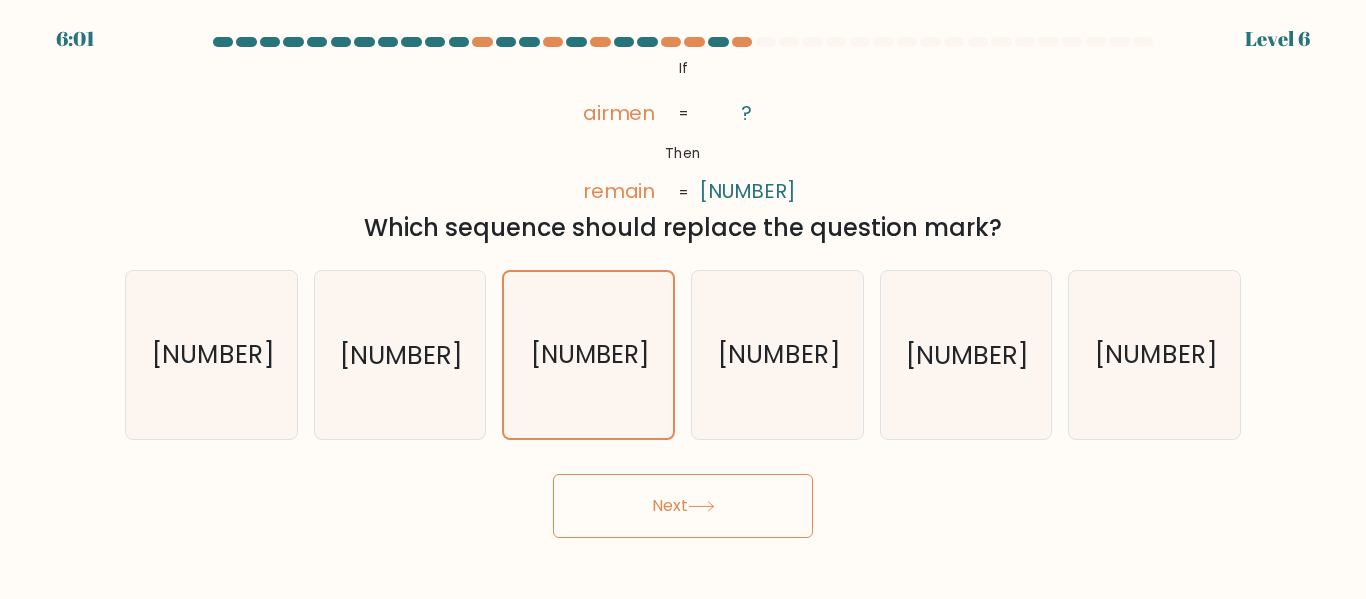 click on "Next" at bounding box center [683, 506] 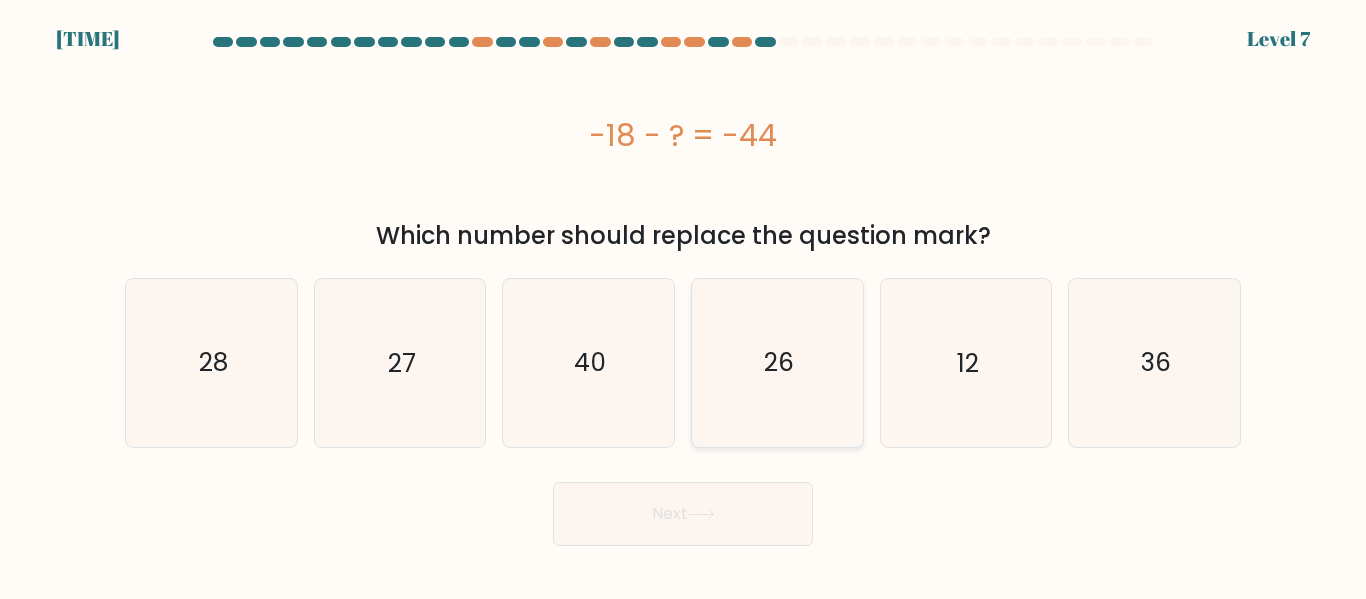 click on "26" at bounding box center [777, 362] 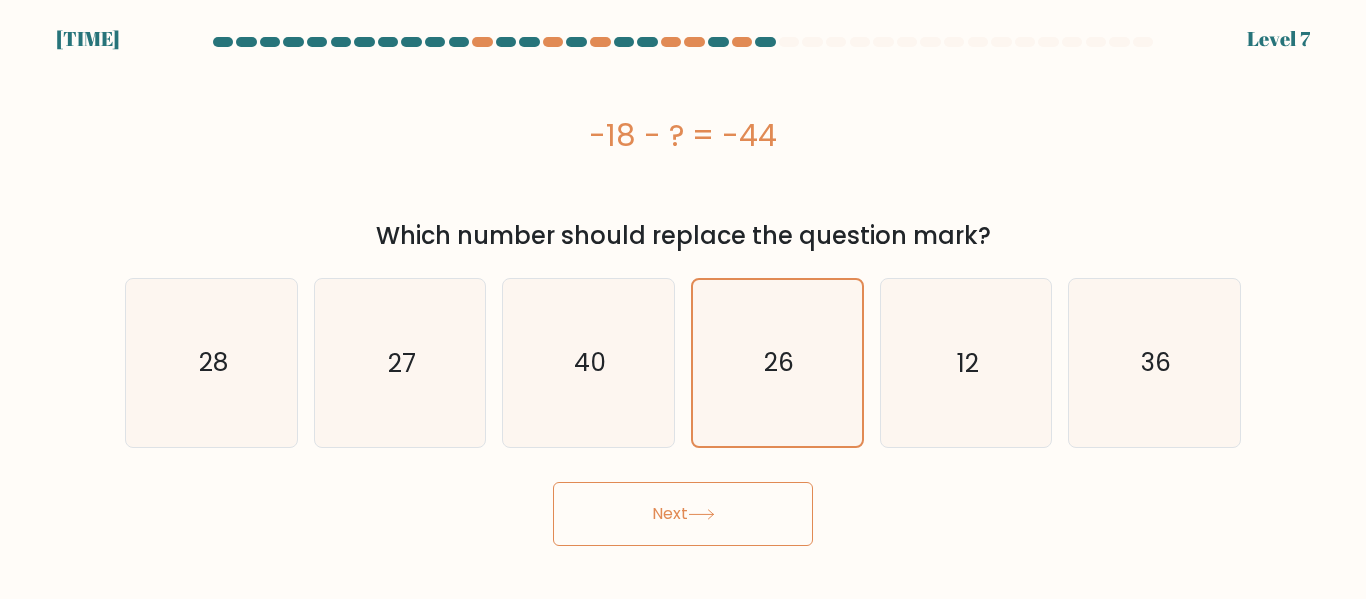 click on "Next" at bounding box center [683, 514] 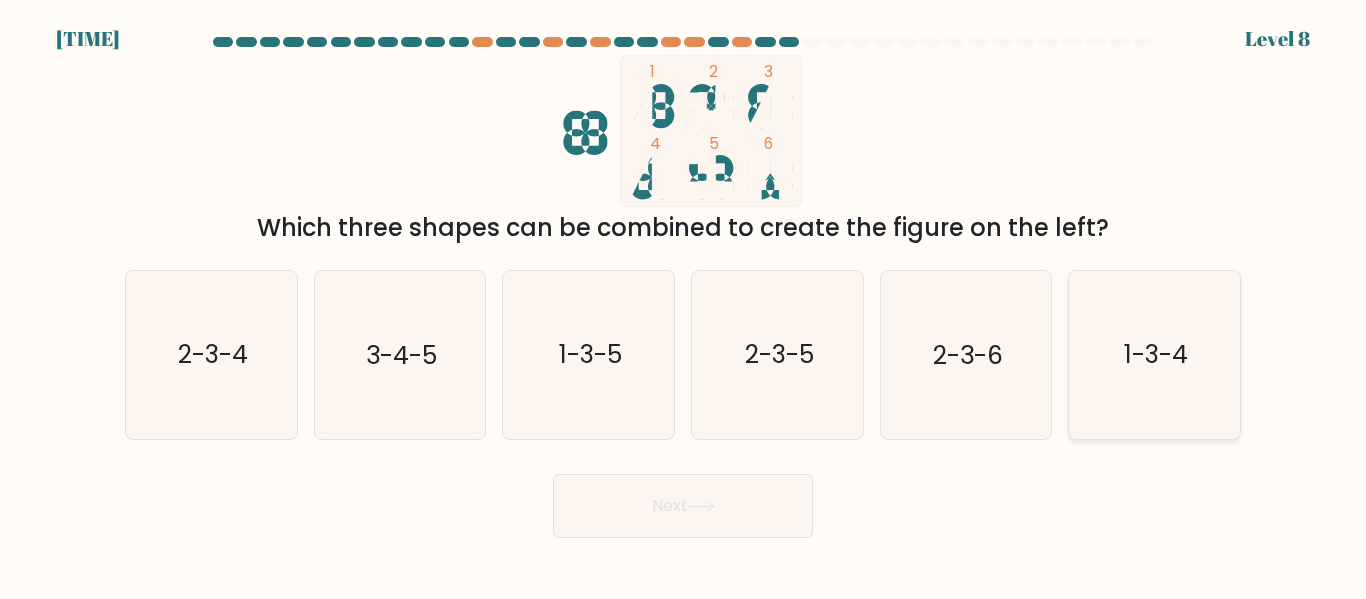click on "1-3-4" at bounding box center [1156, 355] 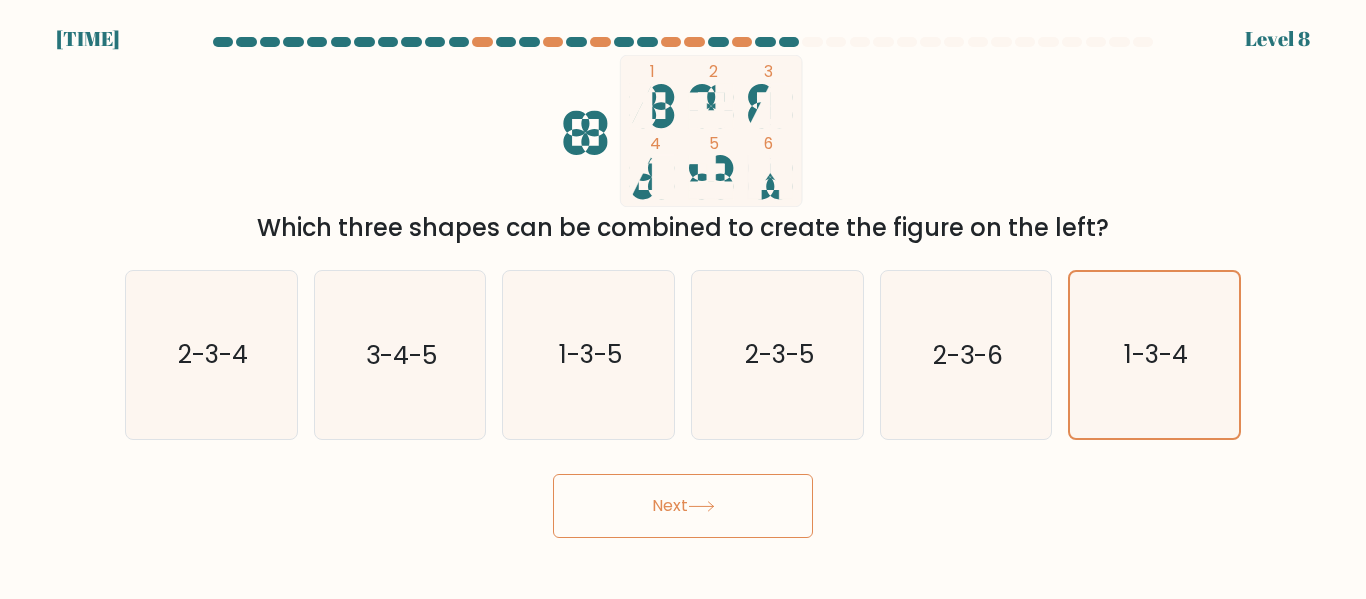 click on "Next" at bounding box center [683, 506] 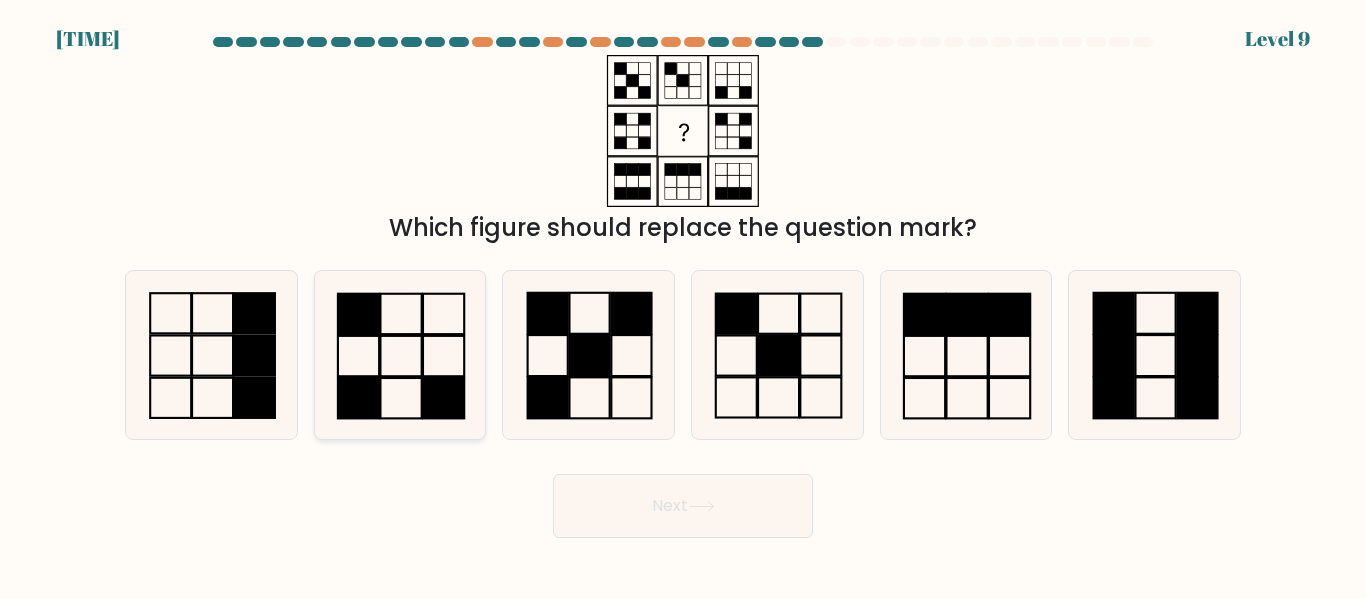 click at bounding box center (399, 354) 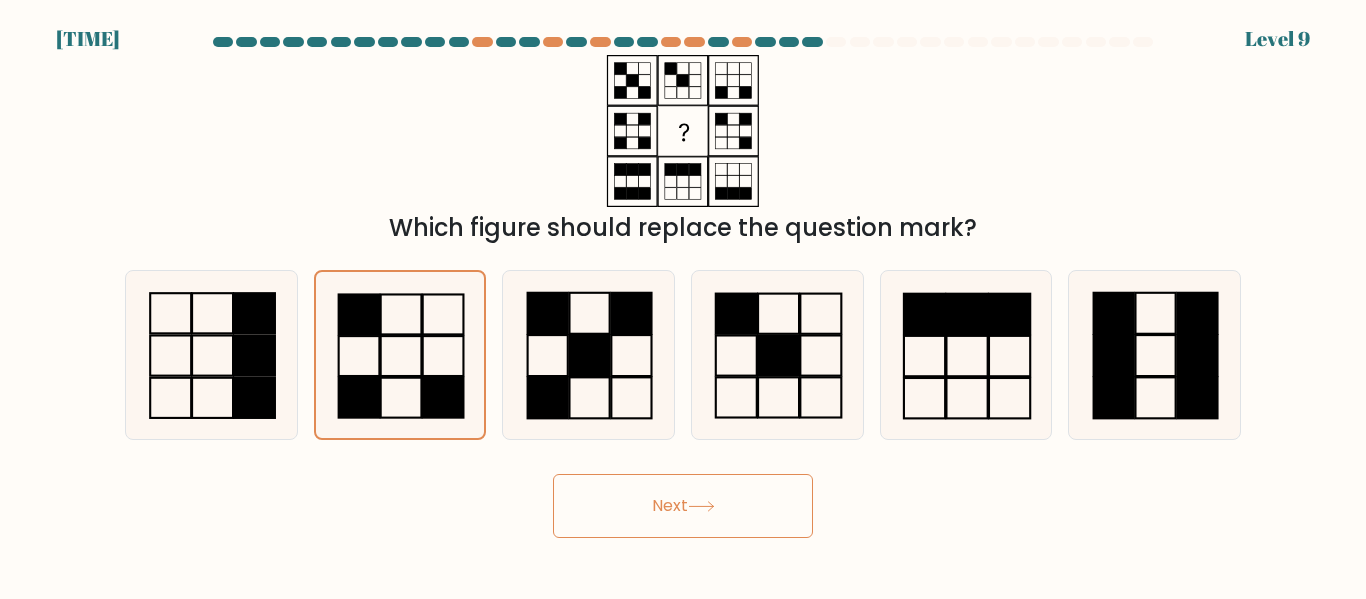 click on "Next" at bounding box center [683, 506] 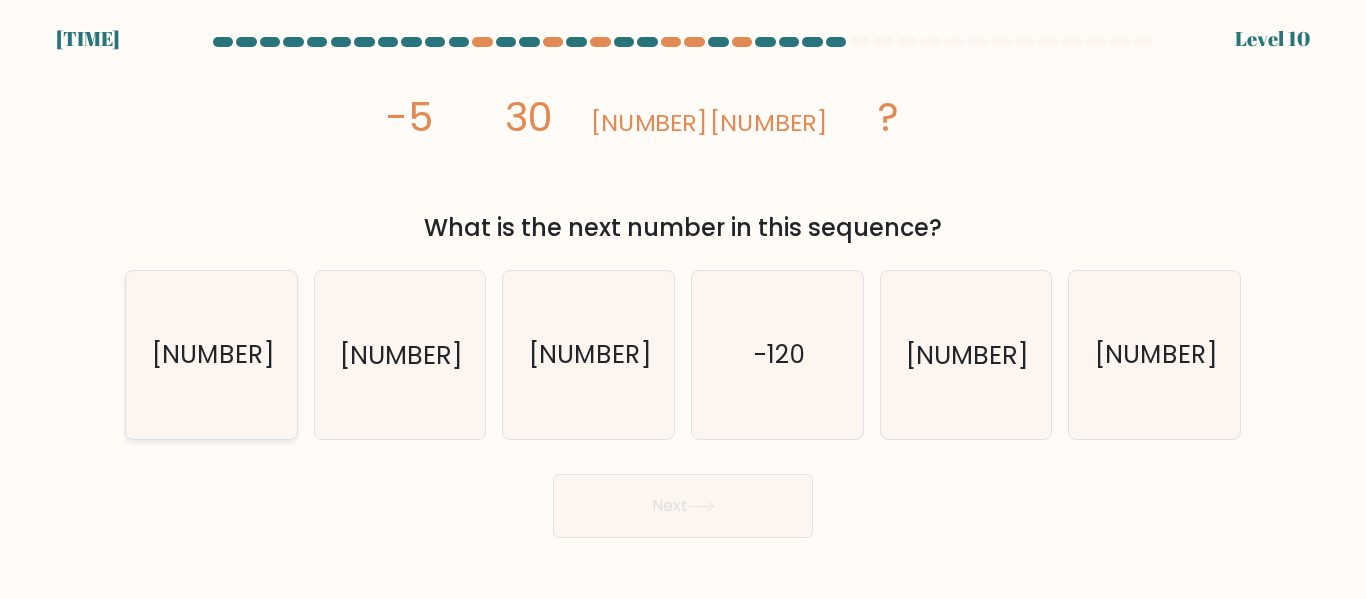 click on "[NUMBER]" at bounding box center [211, 354] 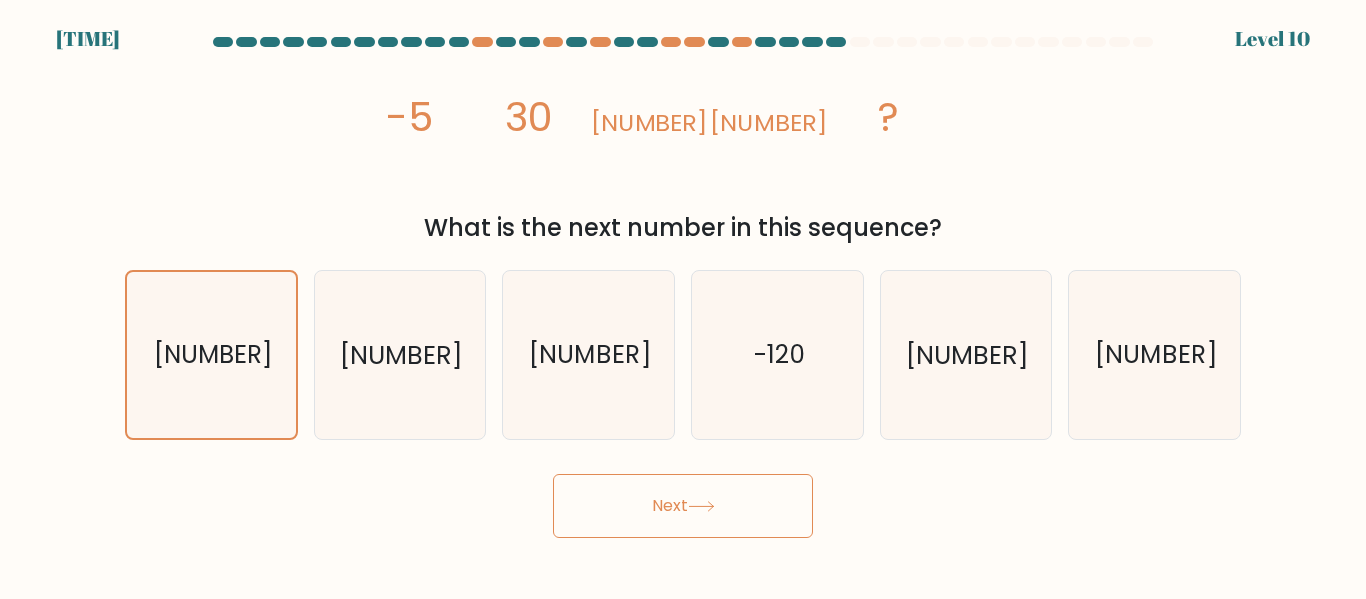 click on "Next" at bounding box center (683, 506) 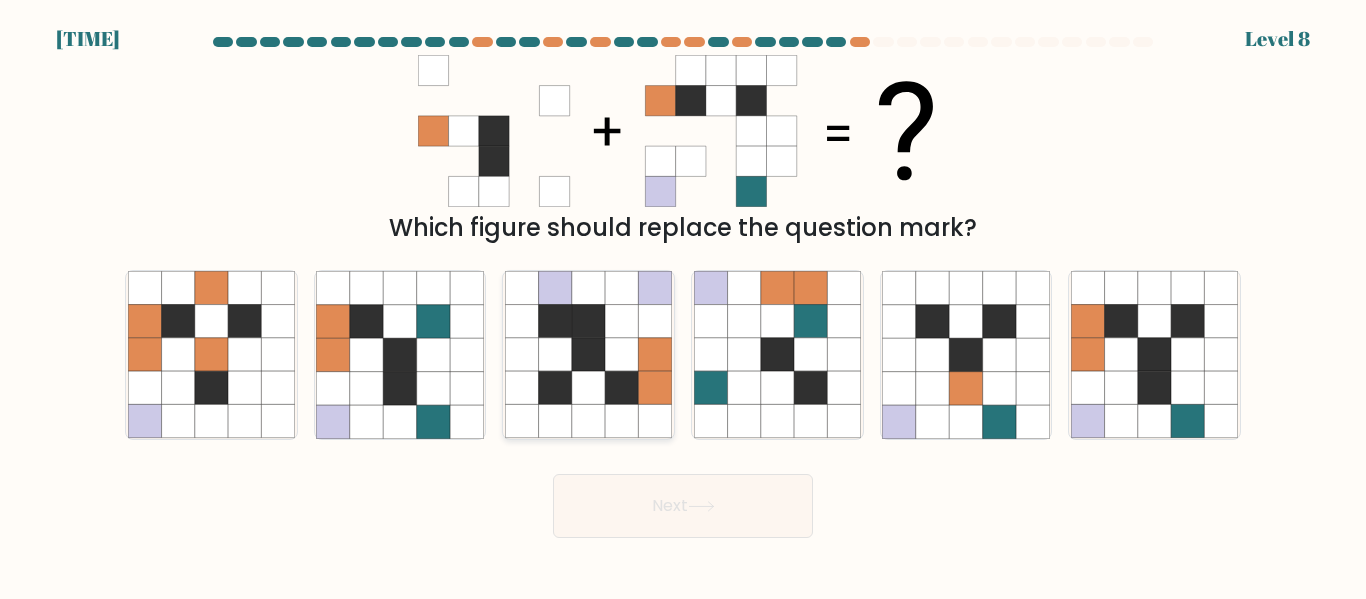 drag, startPoint x: 626, startPoint y: 341, endPoint x: 644, endPoint y: 411, distance: 72.277245 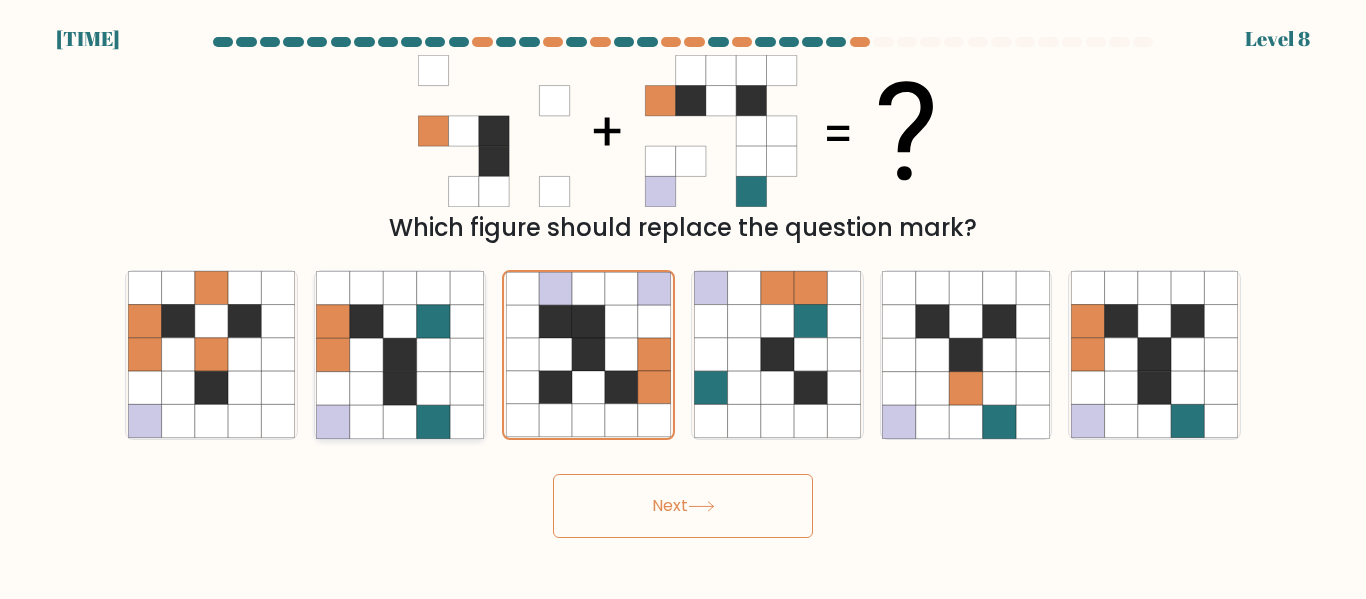 click at bounding box center [366, 354] 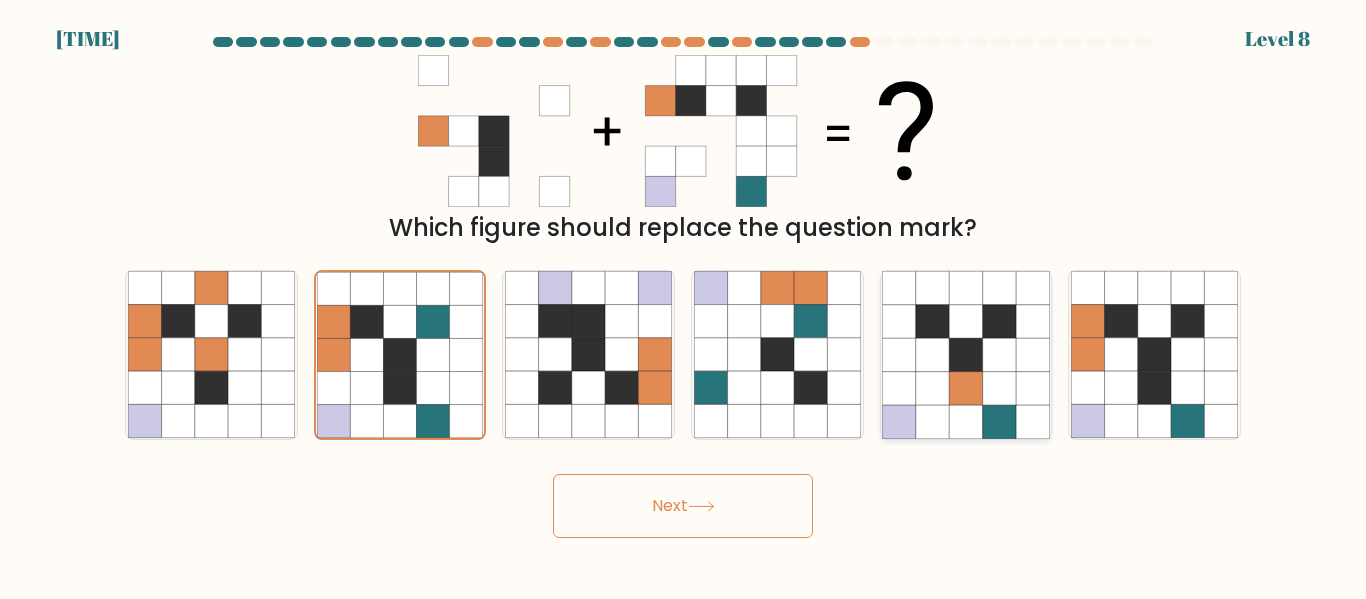 click at bounding box center [965, 388] 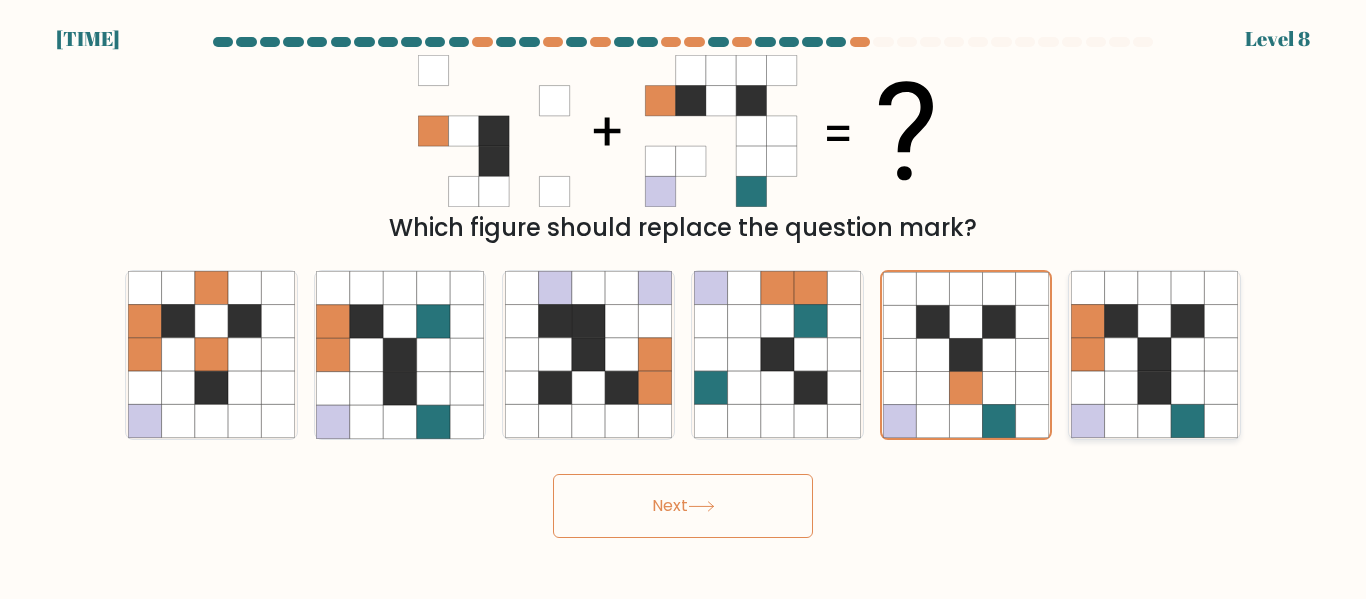 click at bounding box center [1187, 354] 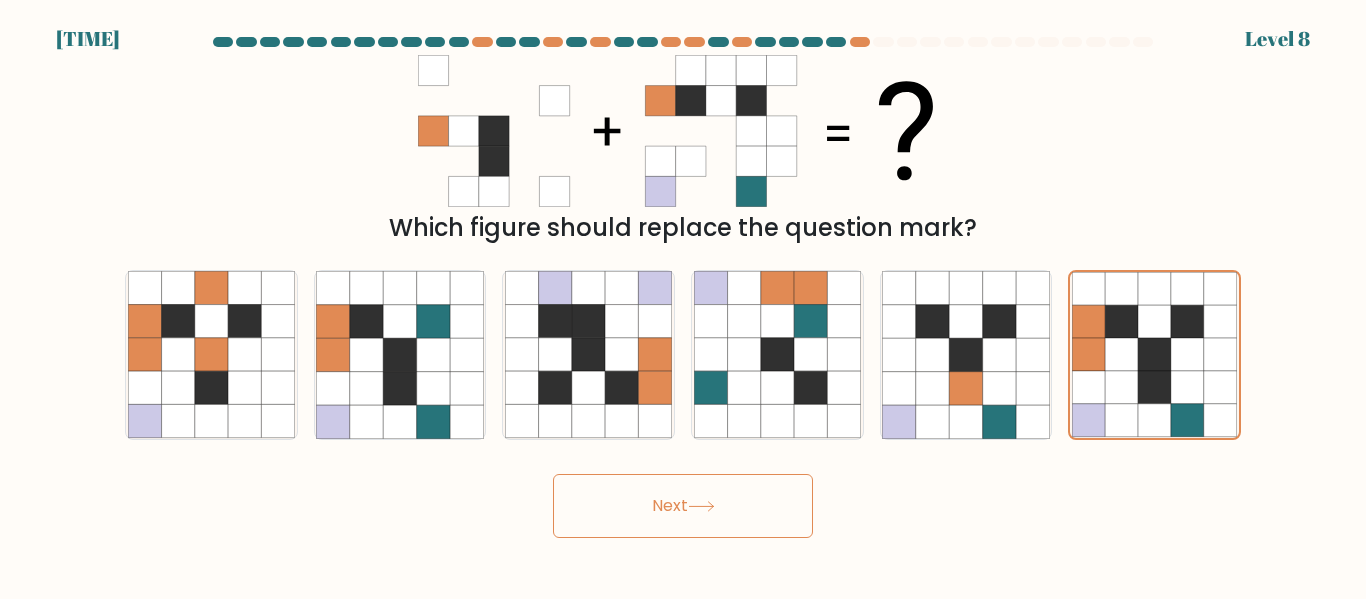 click on "Next" at bounding box center [683, 506] 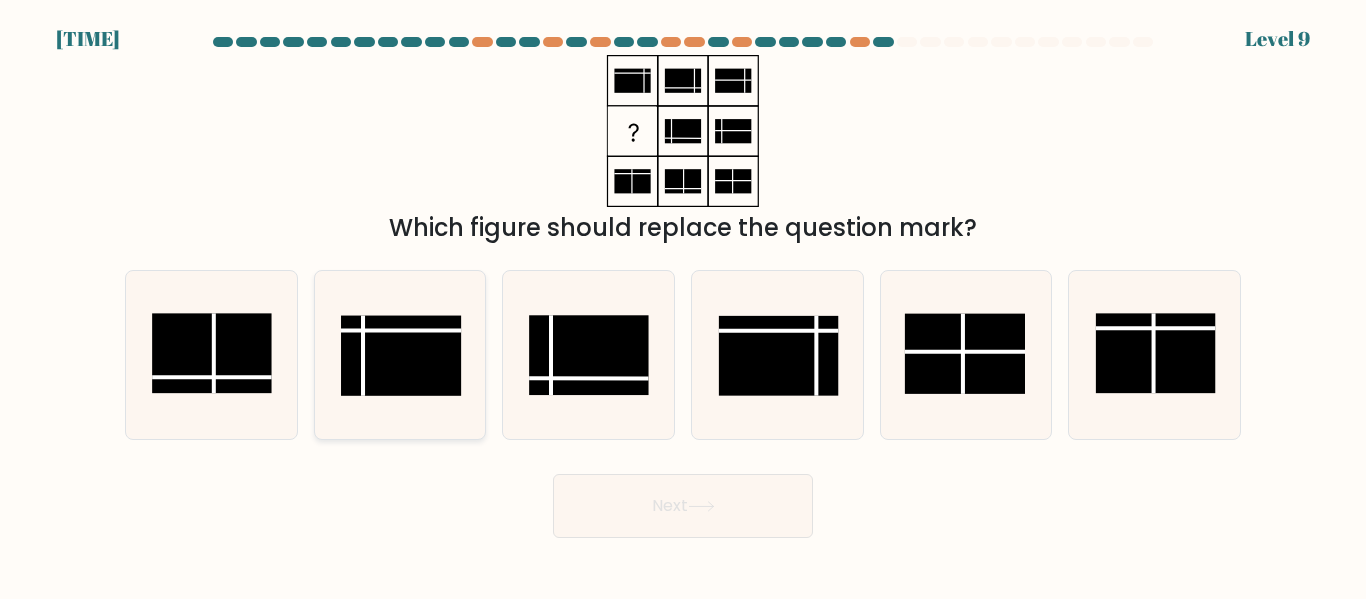 click at bounding box center [401, 356] 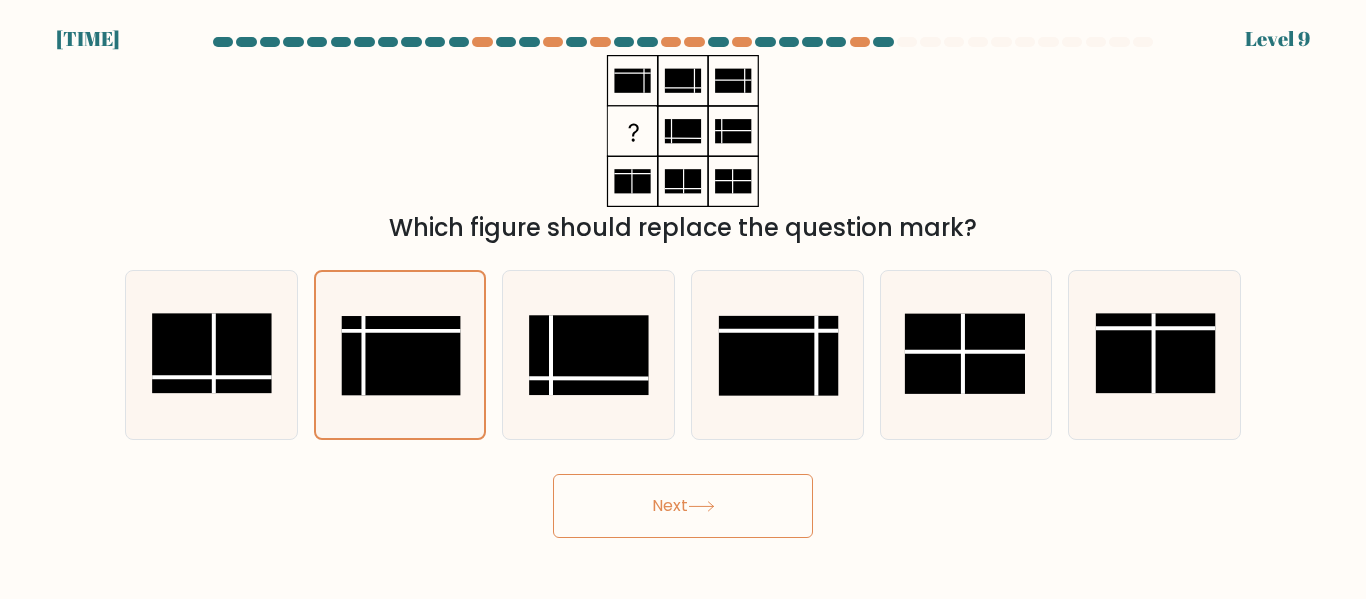 click on "Next" at bounding box center (683, 506) 